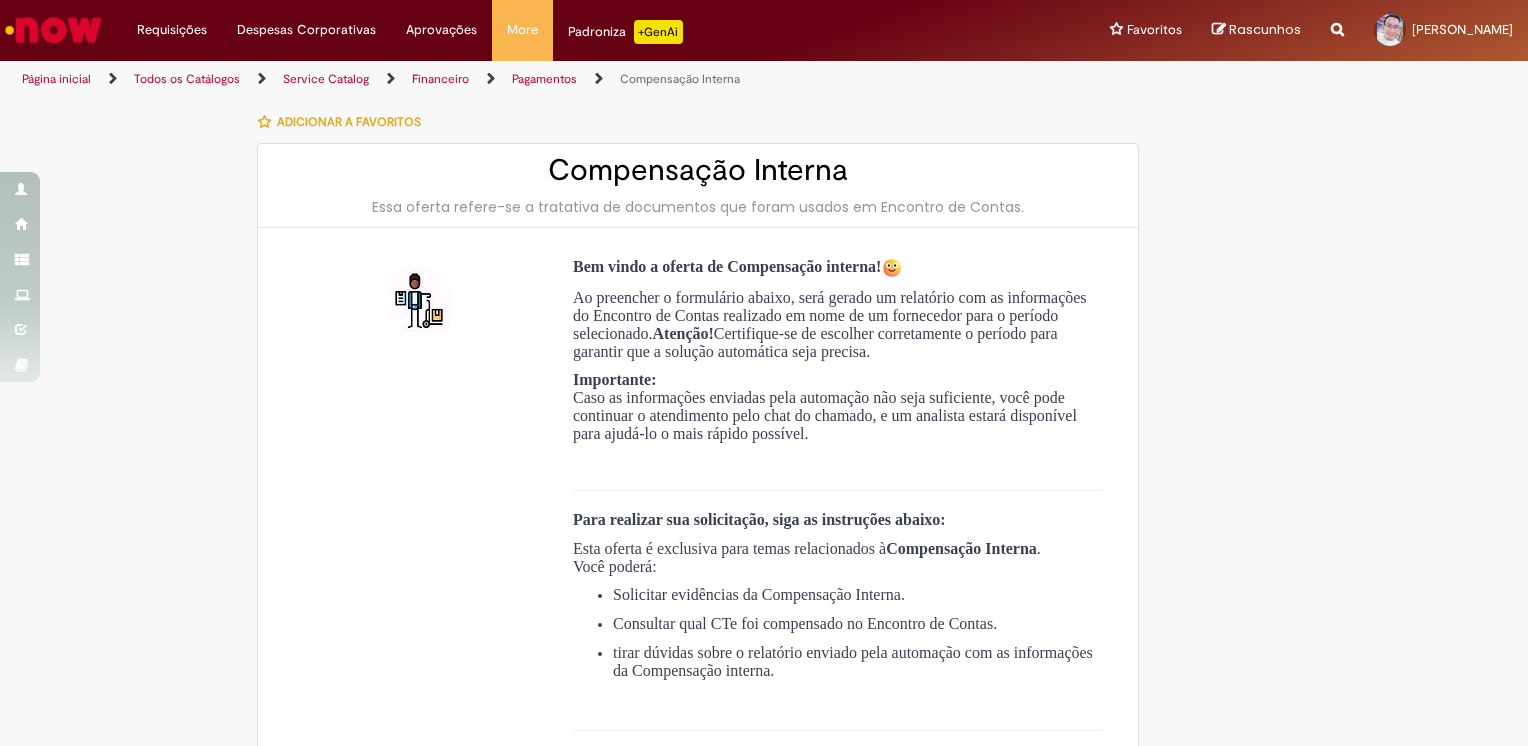 scroll, scrollTop: 0, scrollLeft: 0, axis: both 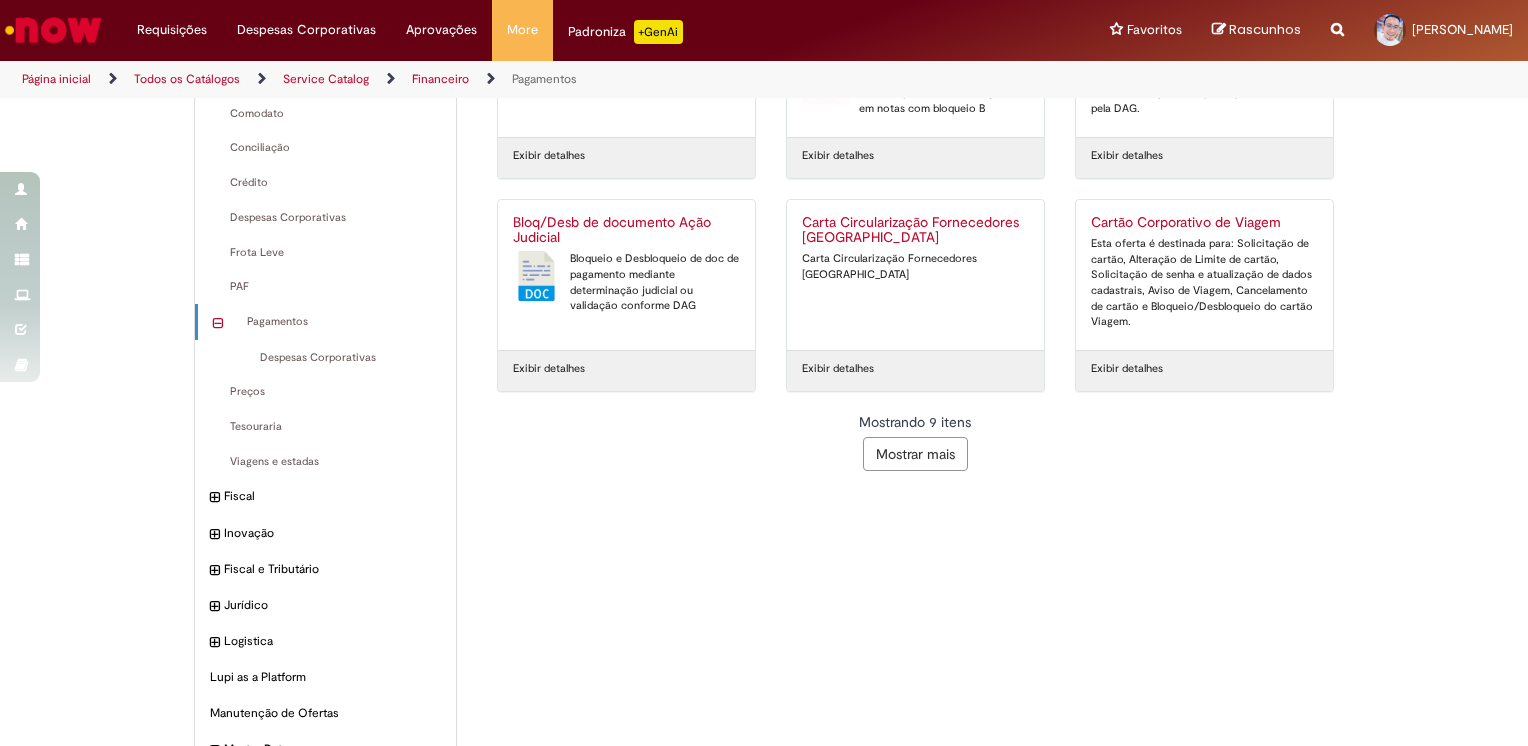 click on "Página inicial" at bounding box center [56, 79] 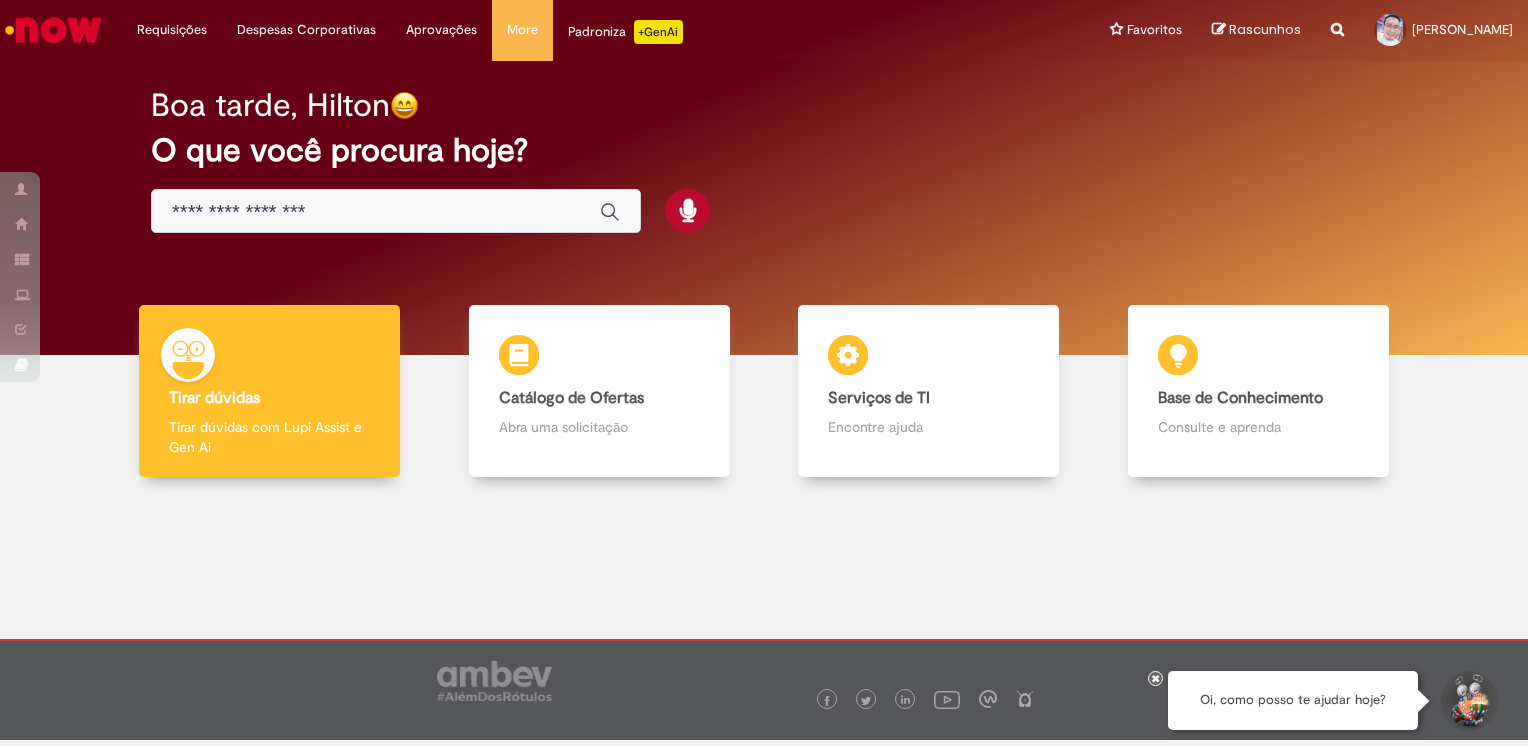 scroll, scrollTop: 0, scrollLeft: 0, axis: both 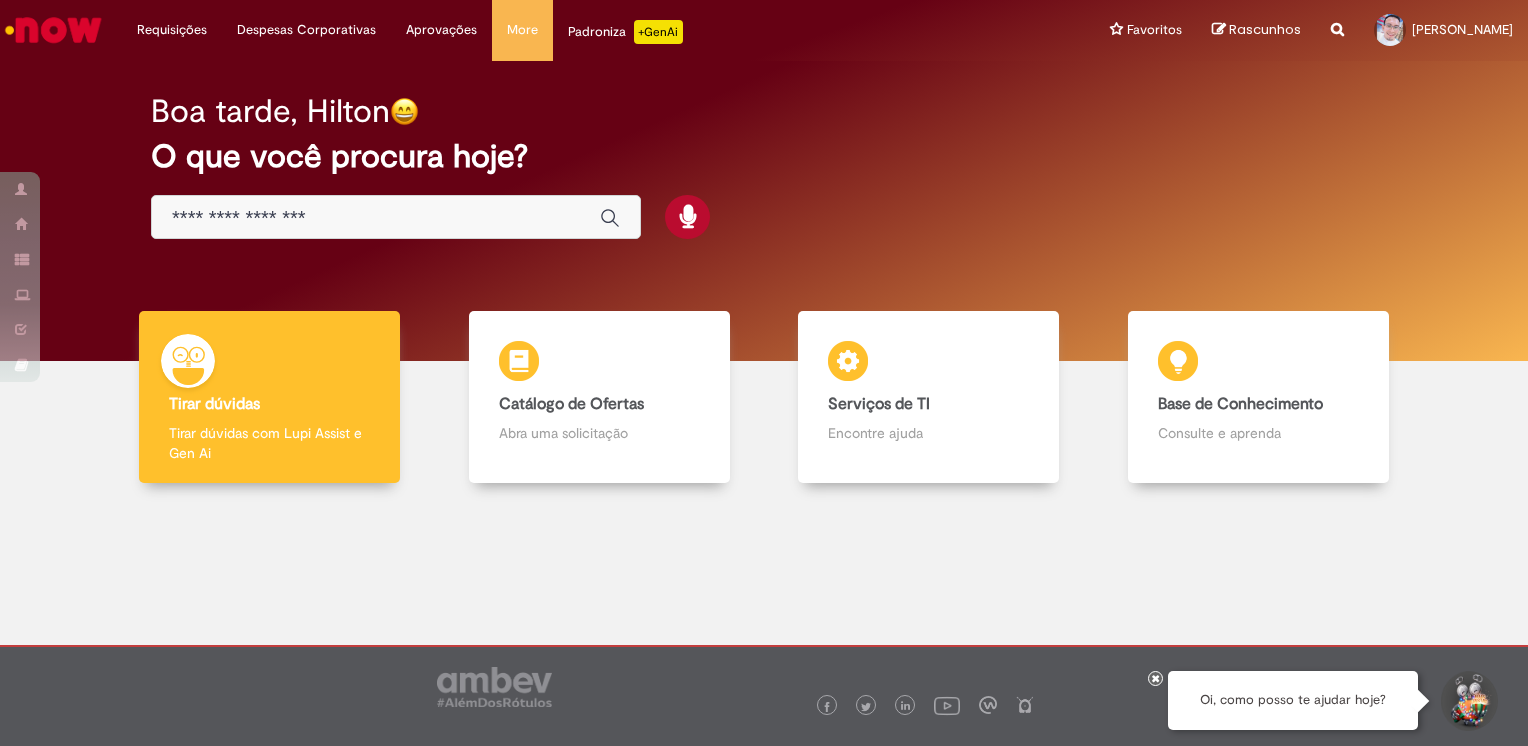 click at bounding box center (376, 218) 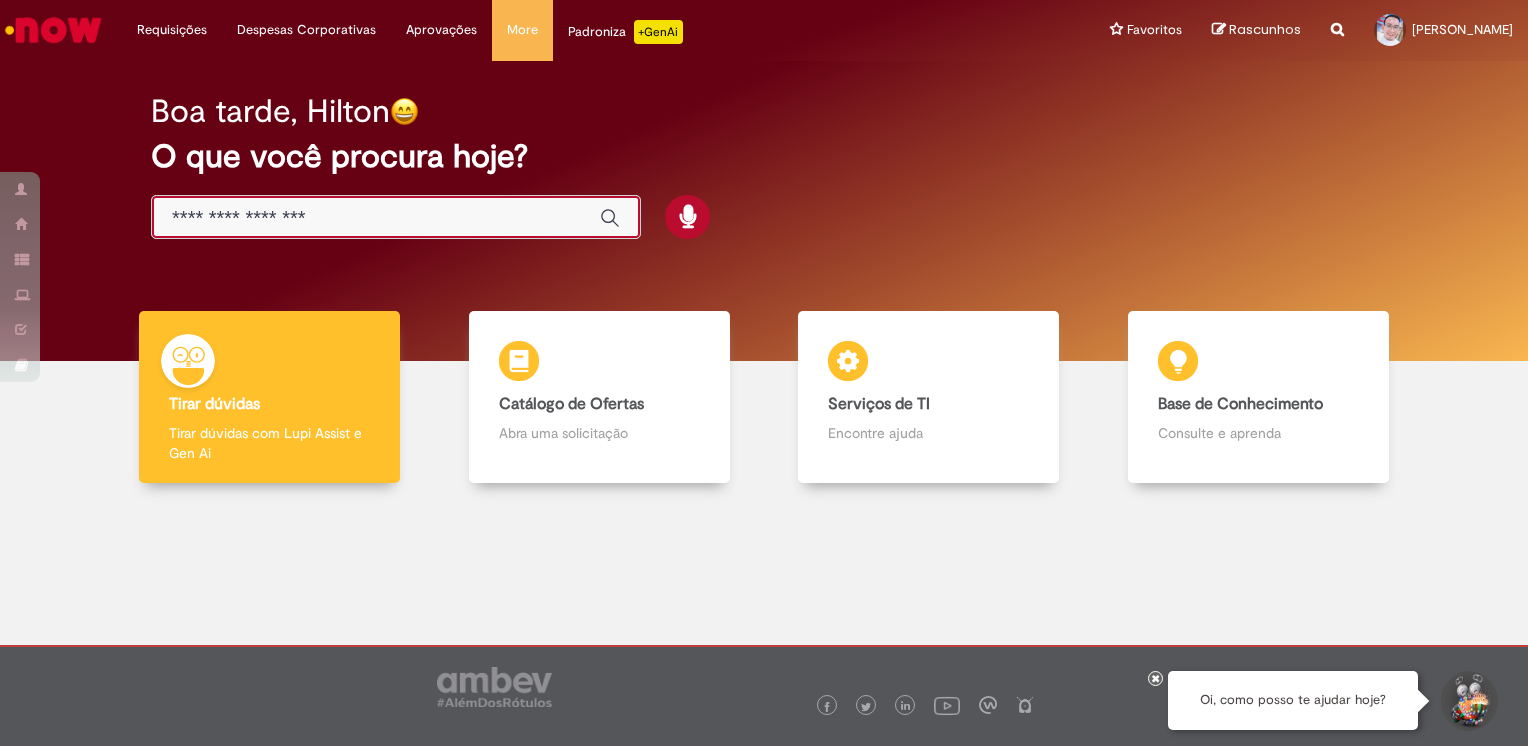 paste on "**********" 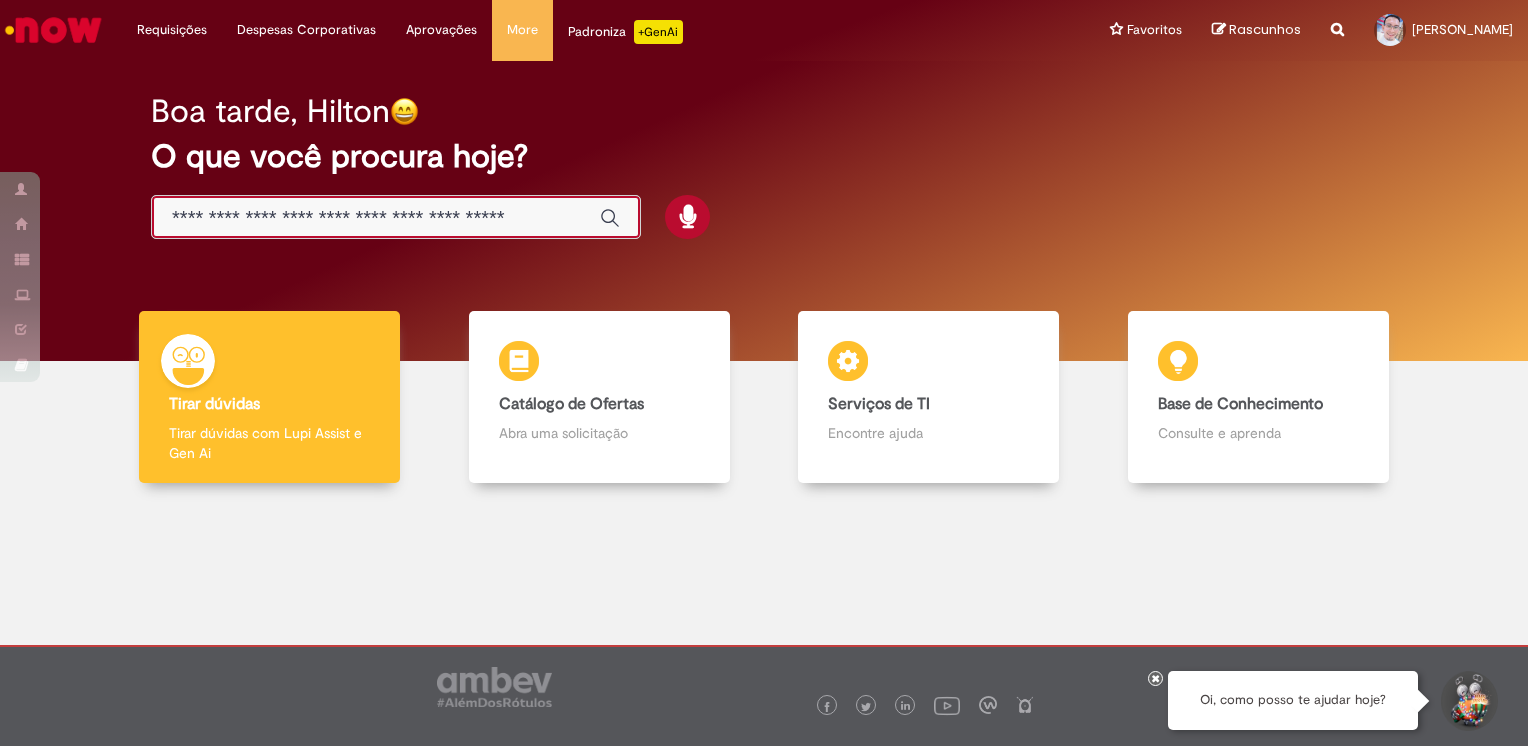 scroll, scrollTop: 0, scrollLeft: 50, axis: horizontal 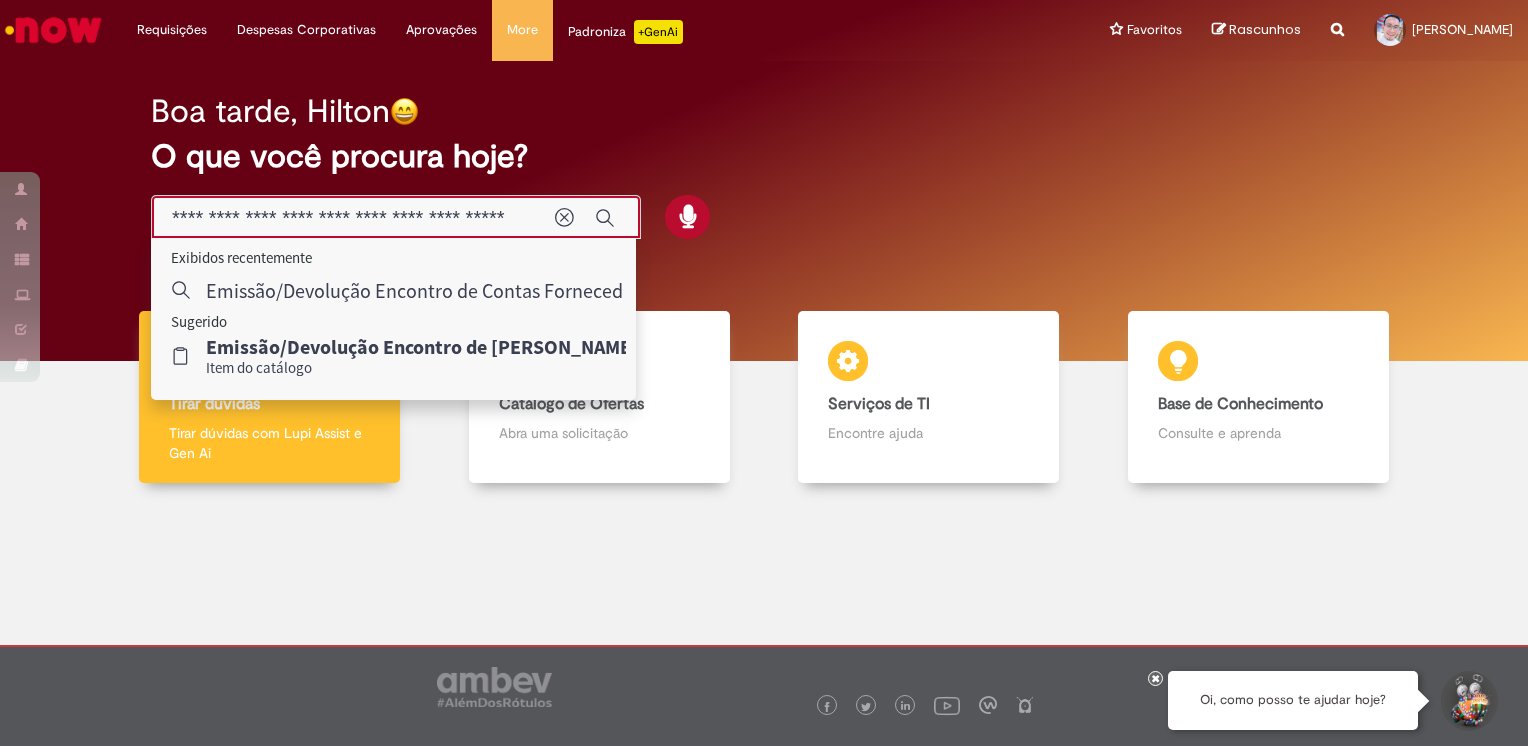 click on "**********" at bounding box center [353, 217] 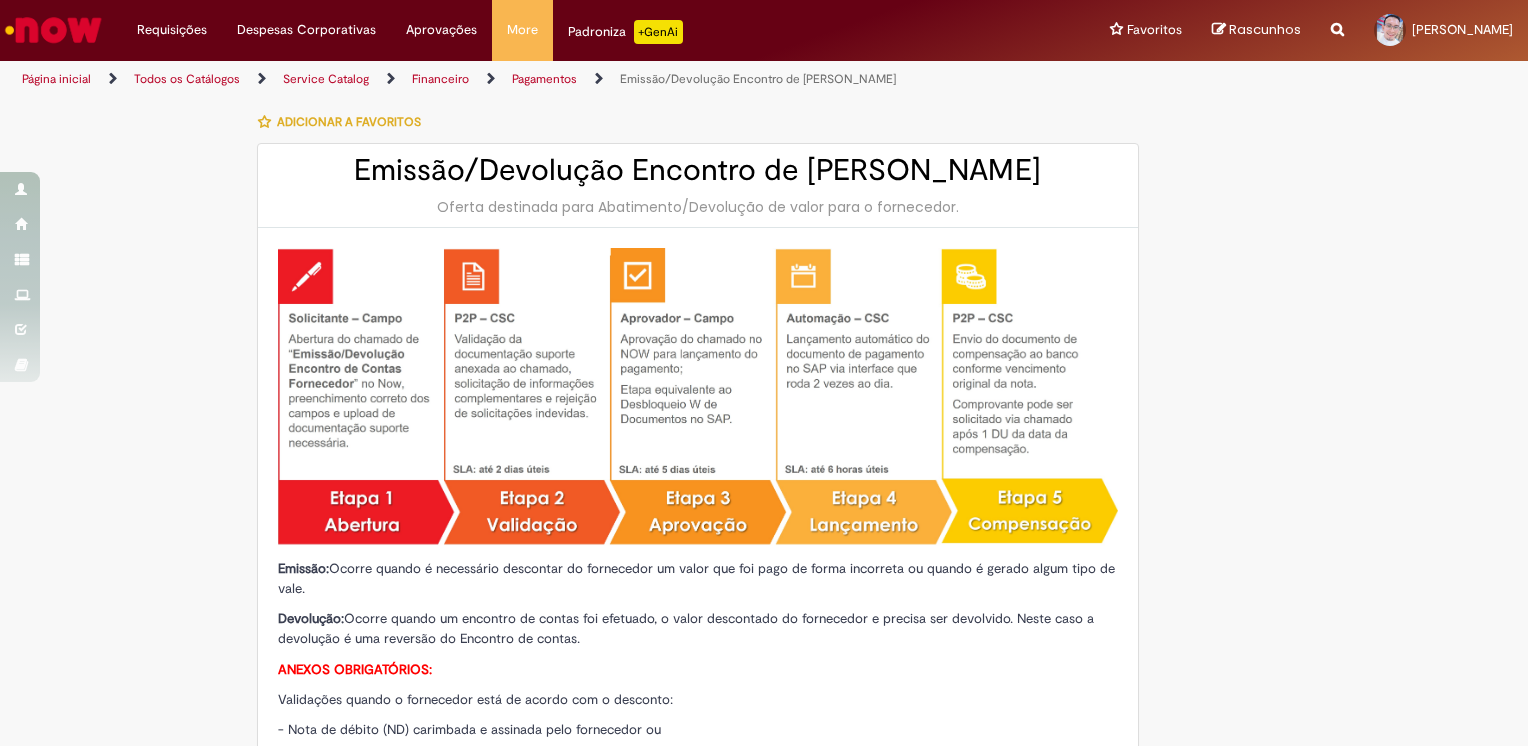 type on "**********" 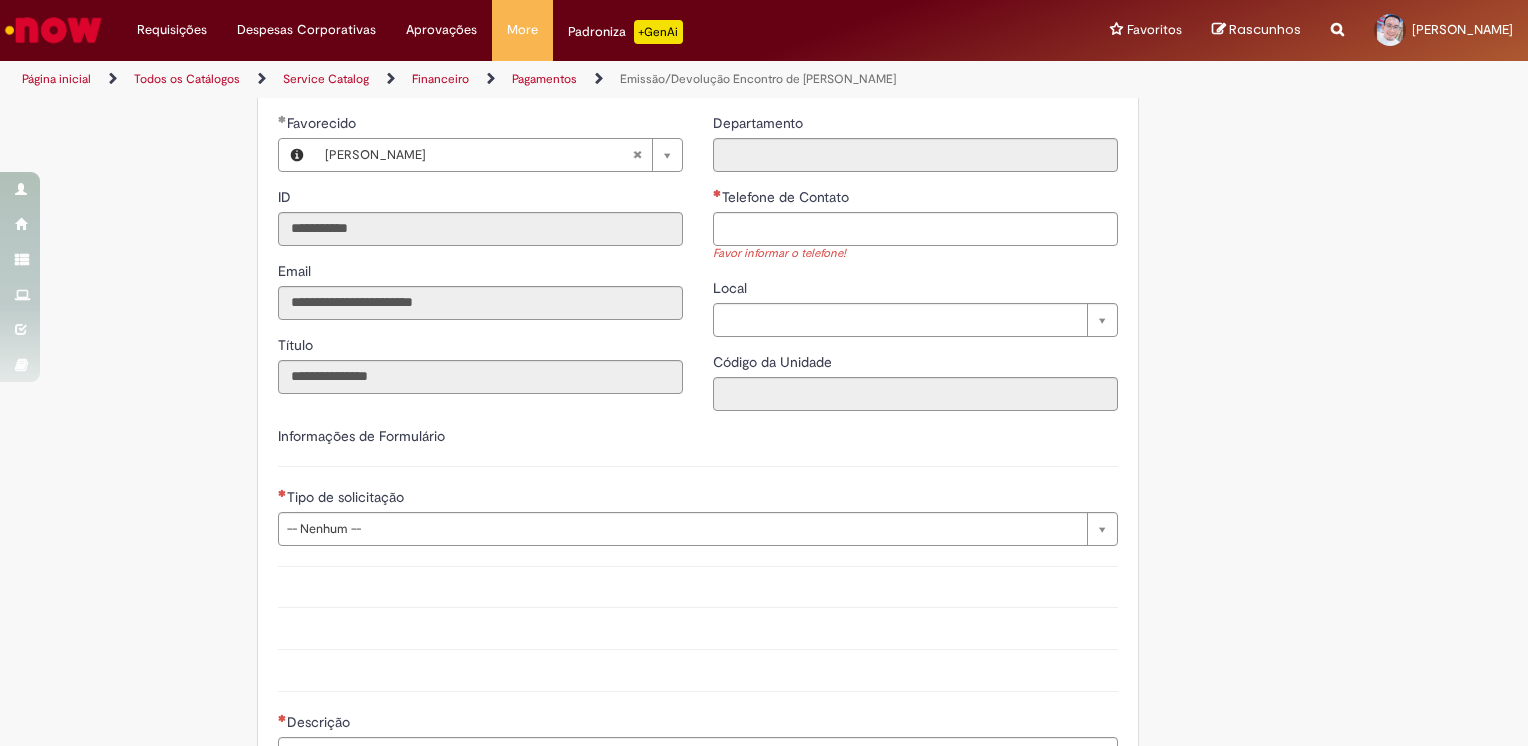 scroll, scrollTop: 1057, scrollLeft: 0, axis: vertical 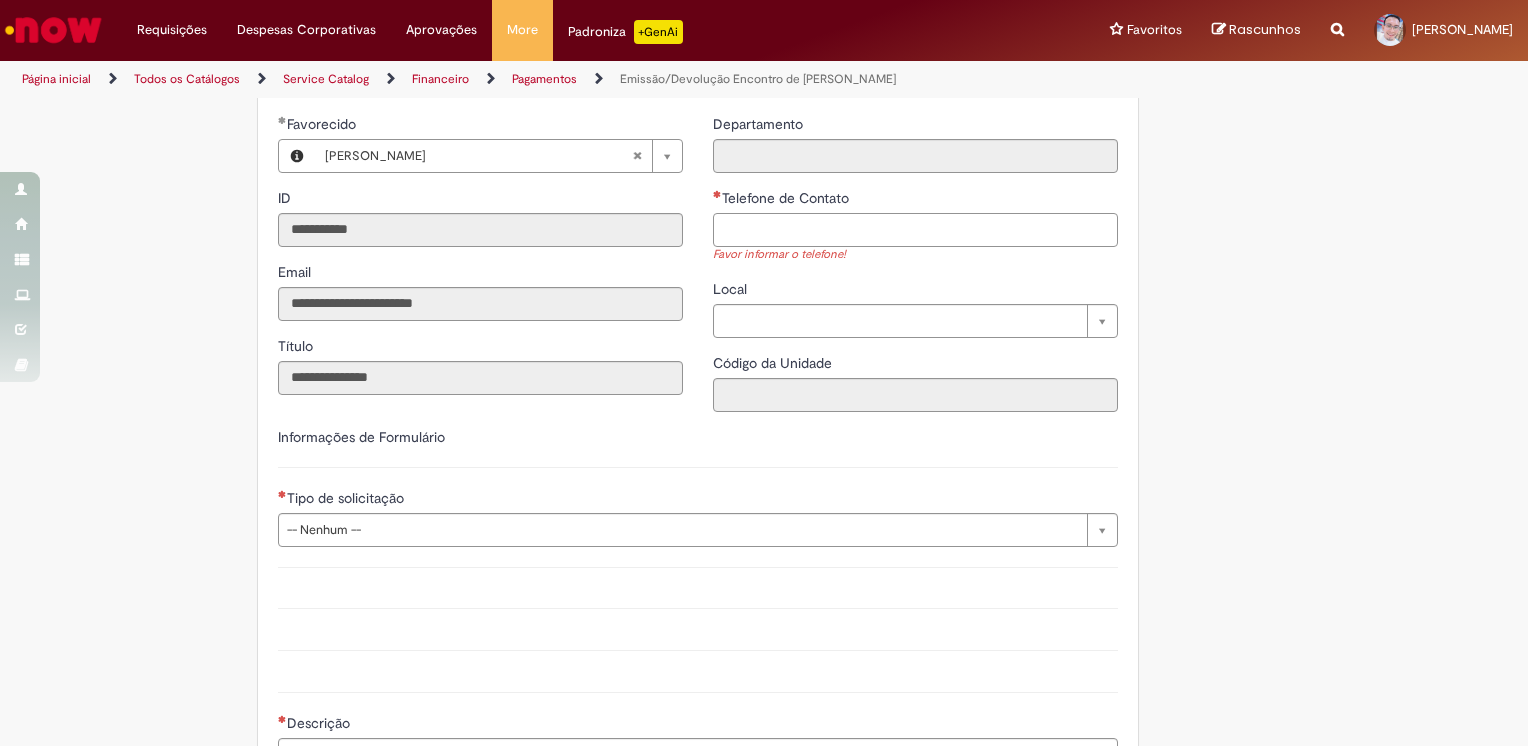 click on "Telefone de Contato" at bounding box center [915, 230] 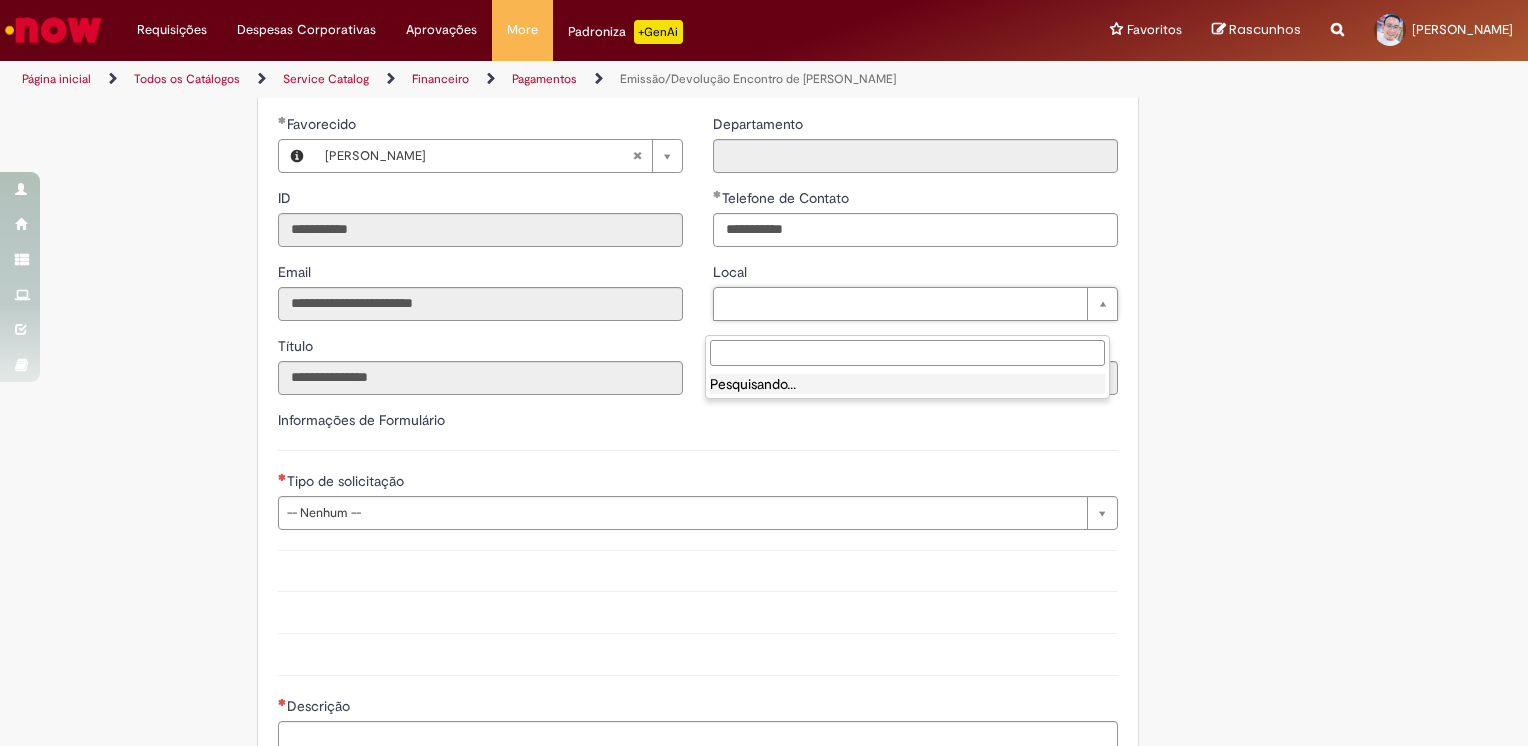 type on "**********" 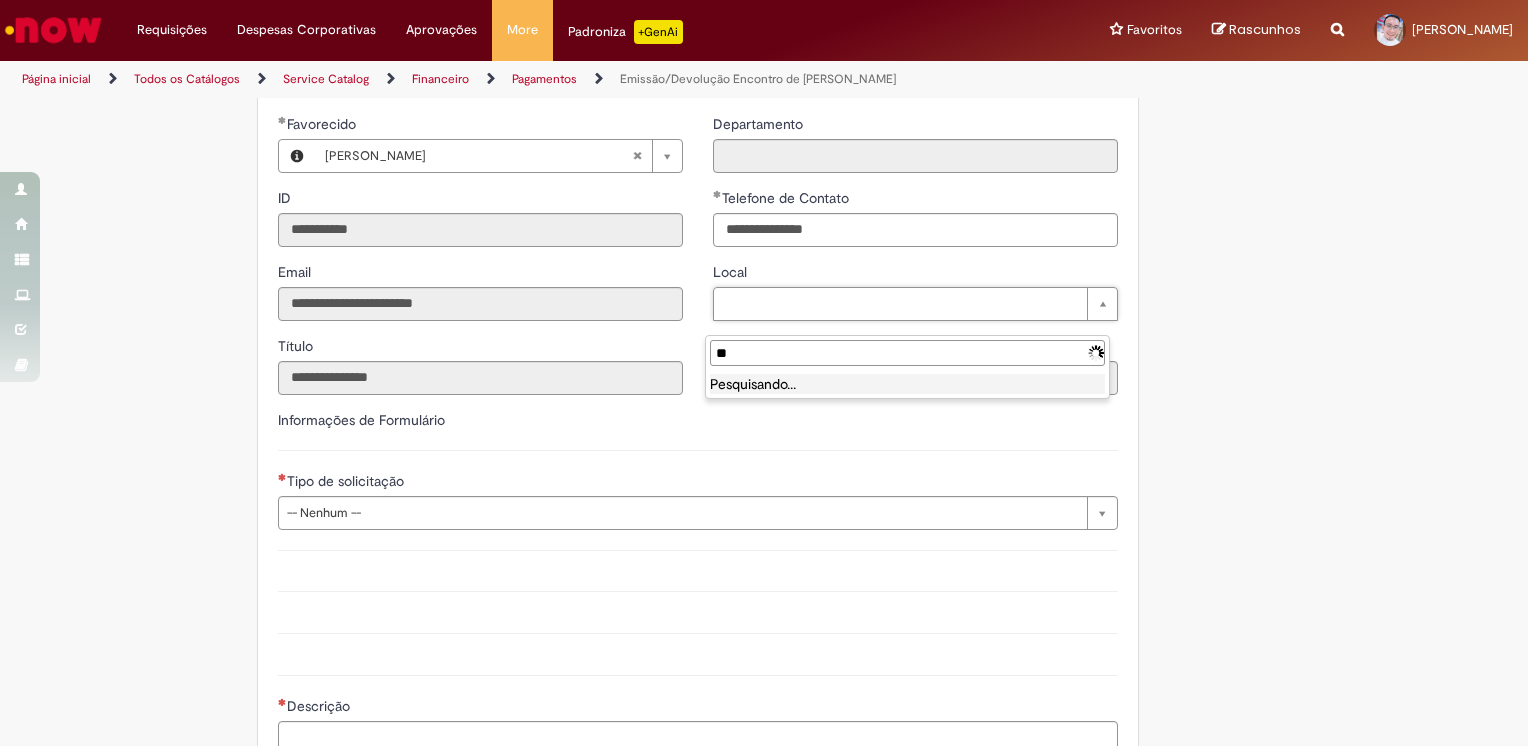 type on "***" 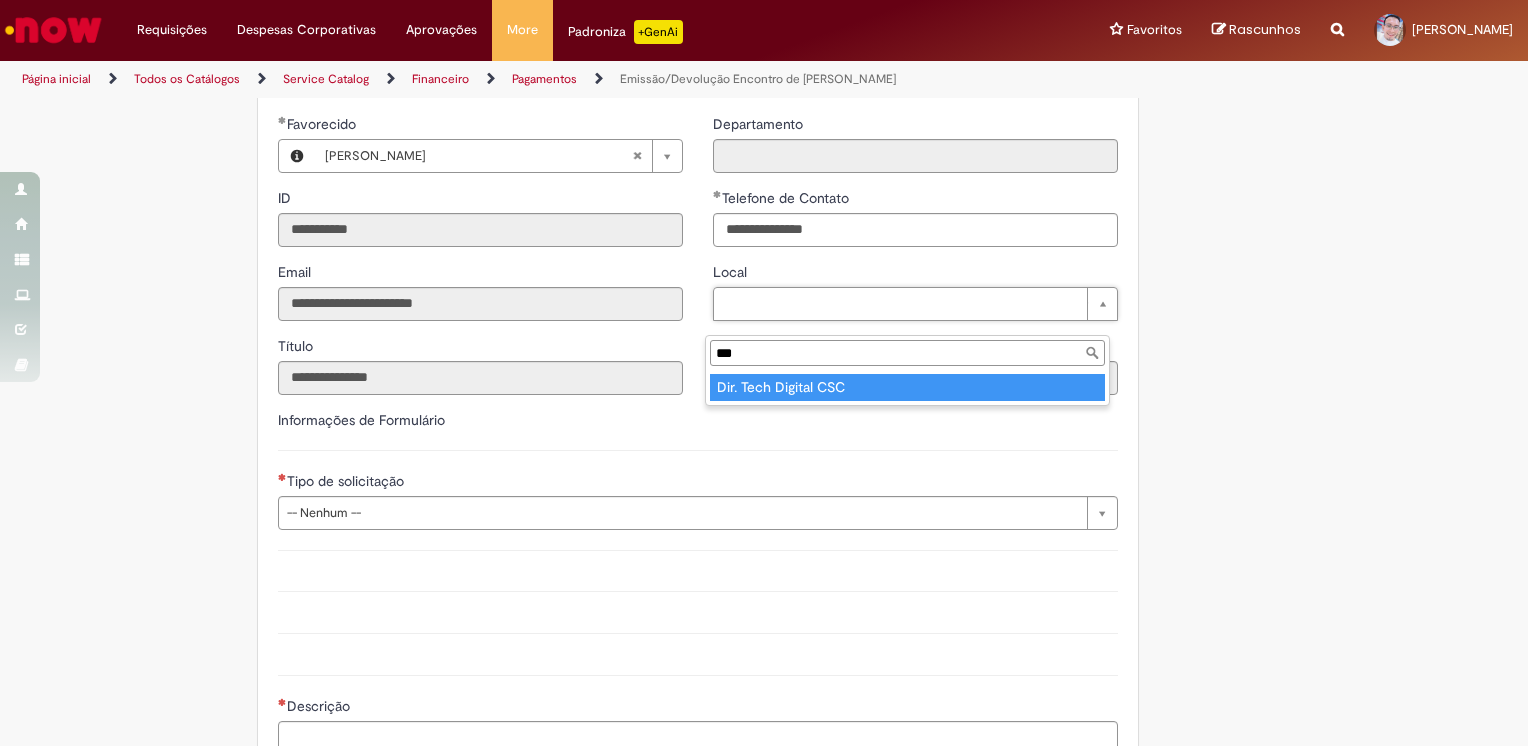 type on "**********" 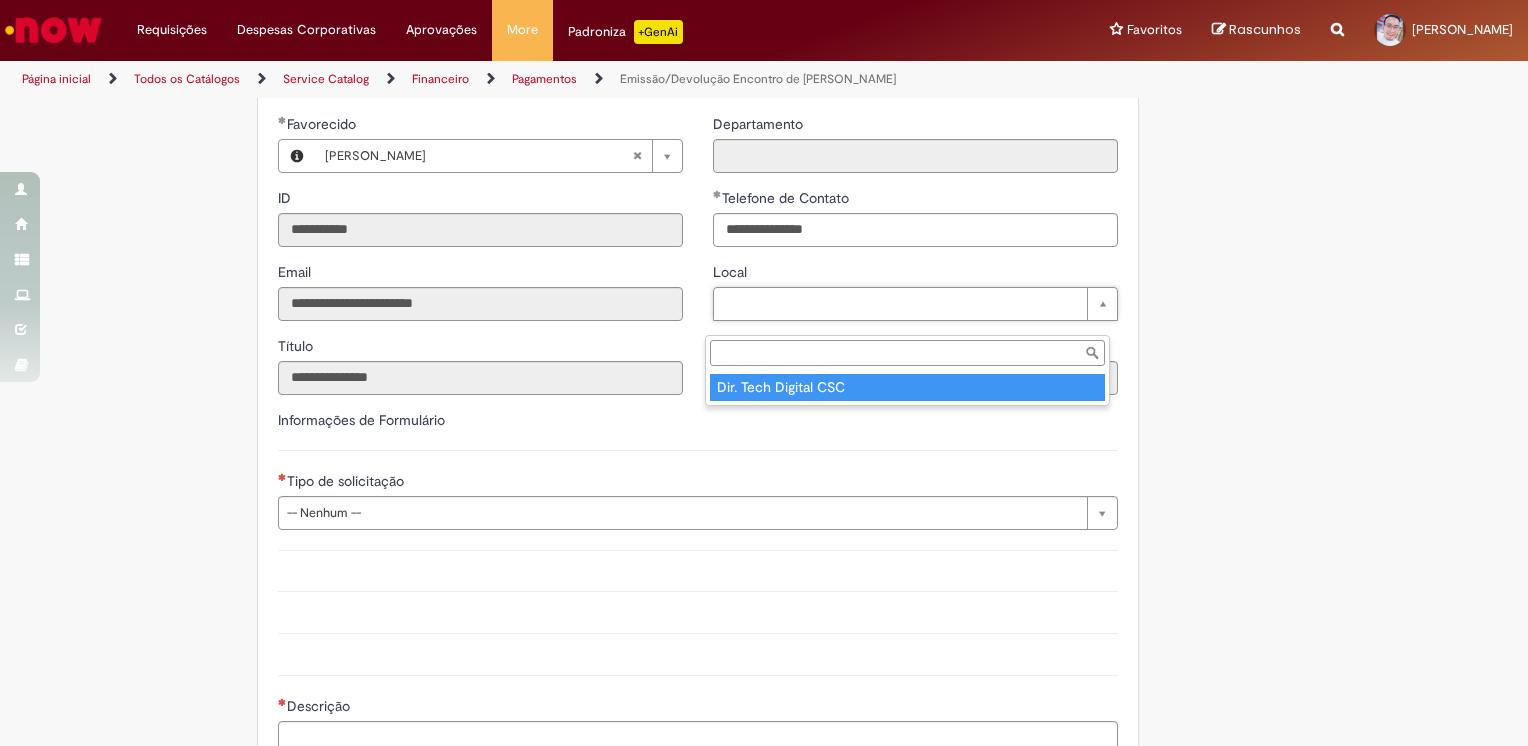 type on "****" 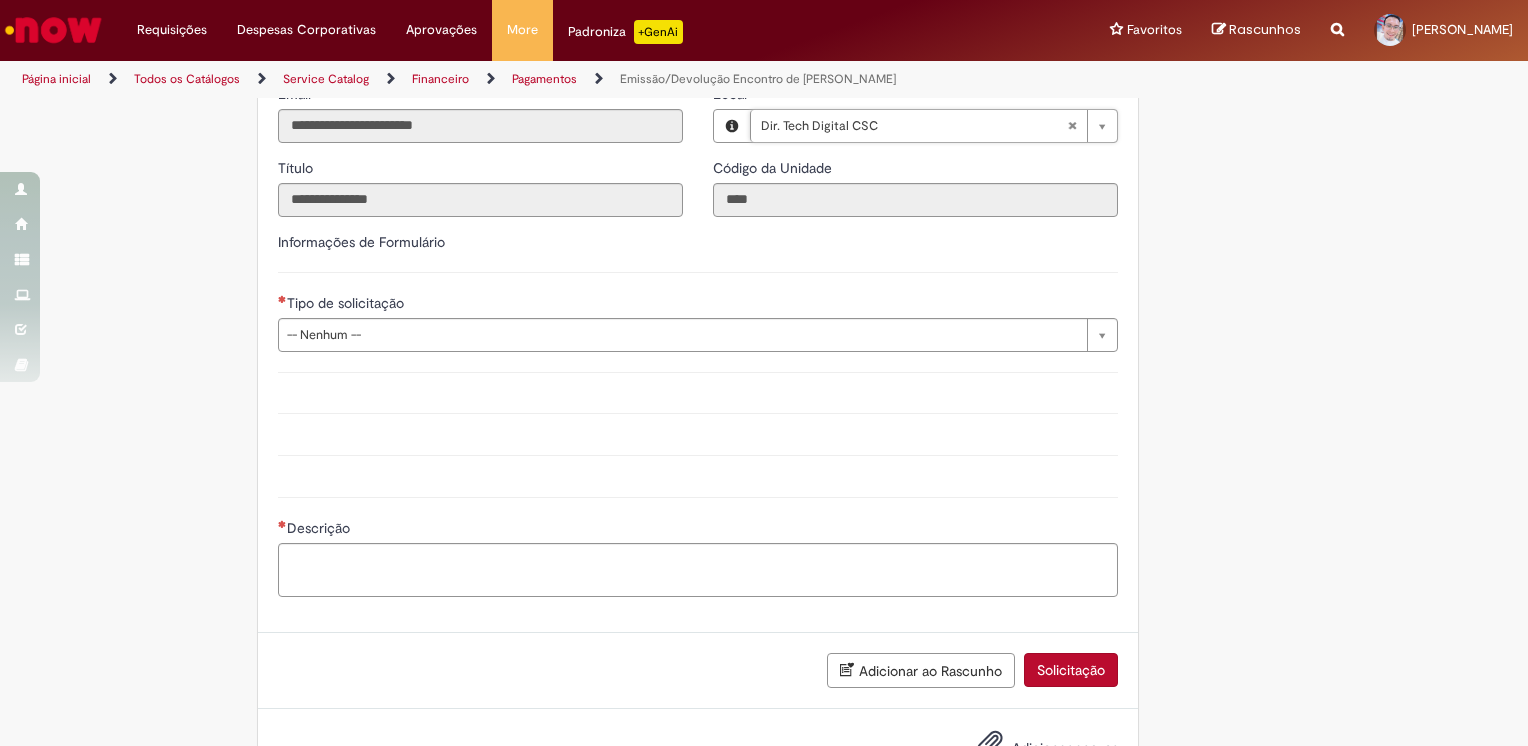 scroll, scrollTop: 1241, scrollLeft: 0, axis: vertical 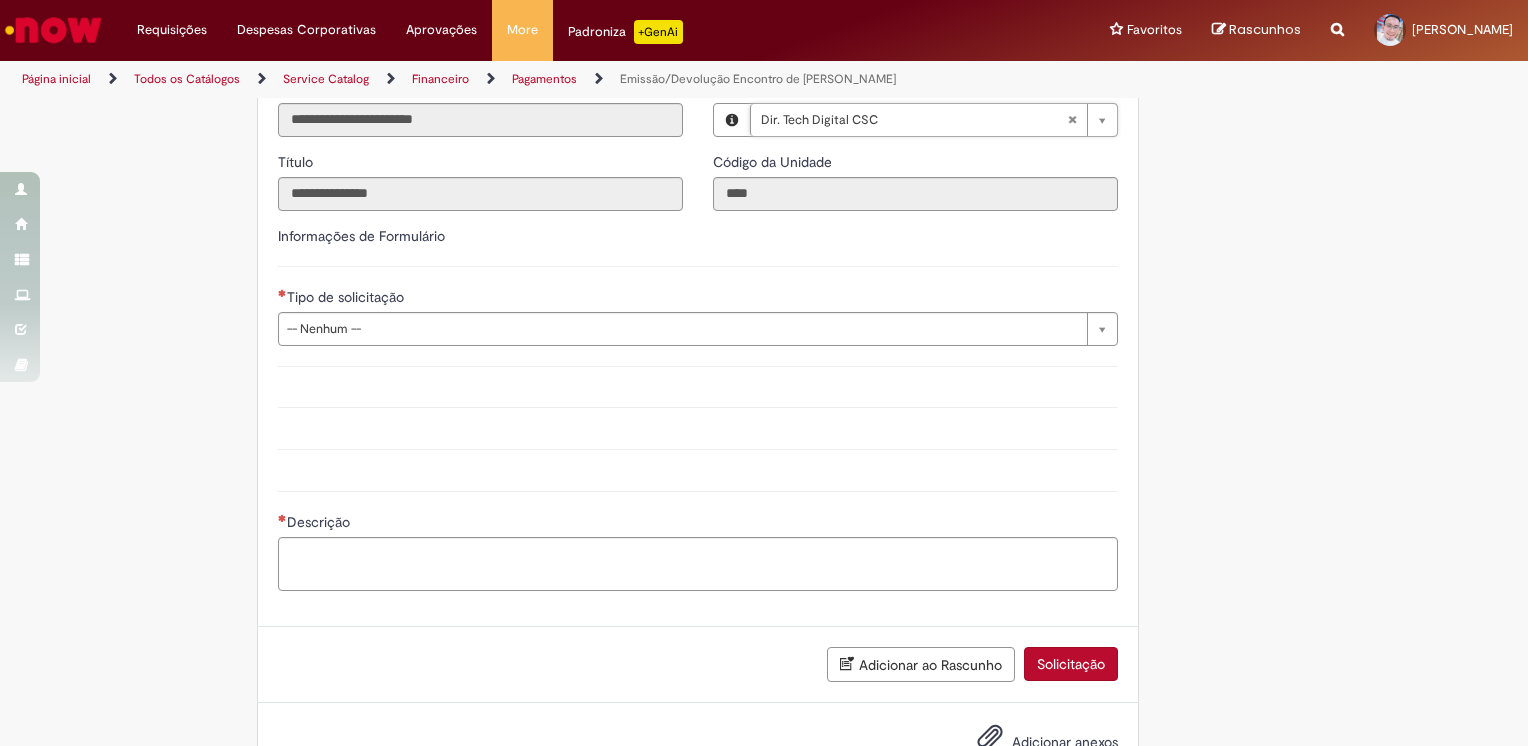 drag, startPoint x: 682, startPoint y: 466, endPoint x: 580, endPoint y: 366, distance: 142.84258 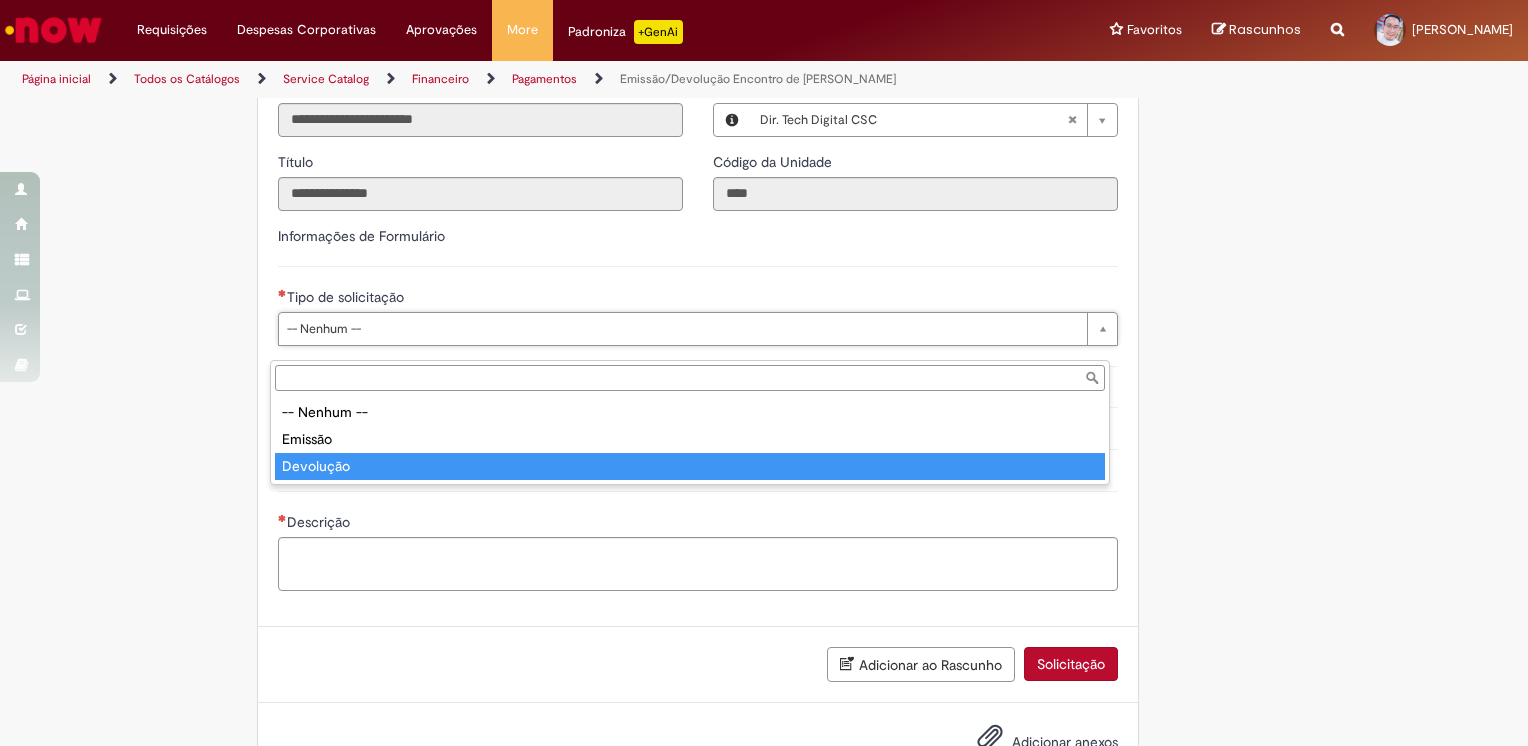 type on "*********" 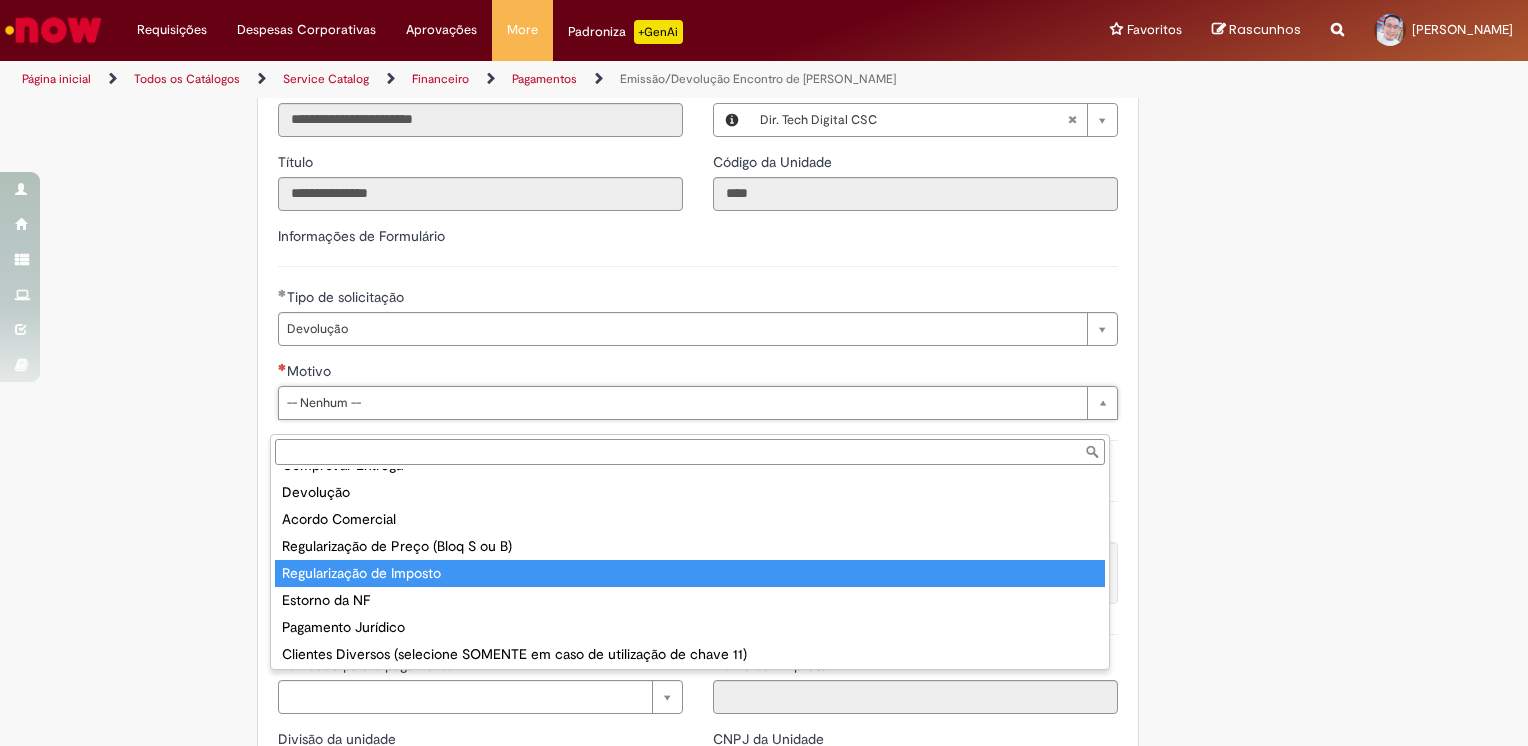 scroll, scrollTop: 158, scrollLeft: 0, axis: vertical 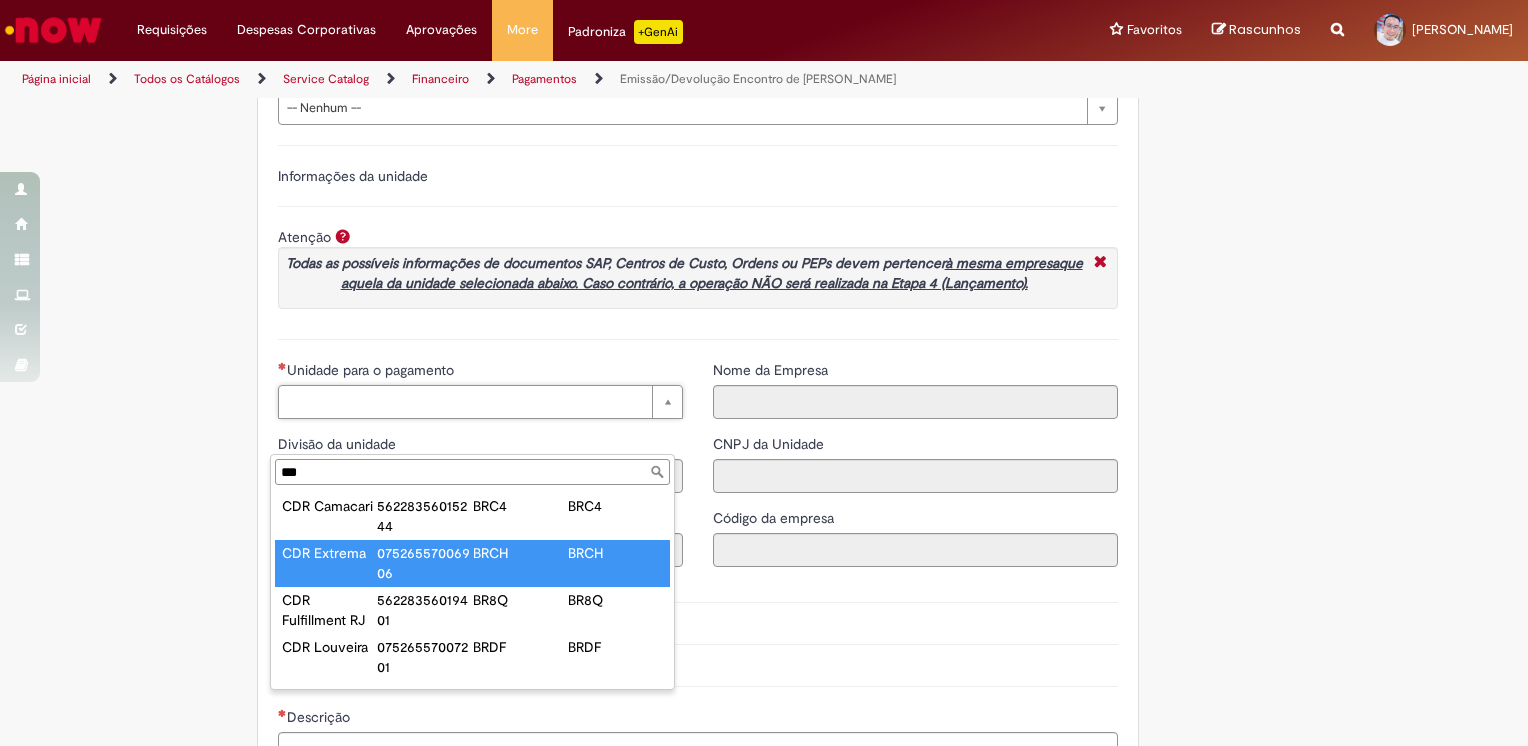type on "***" 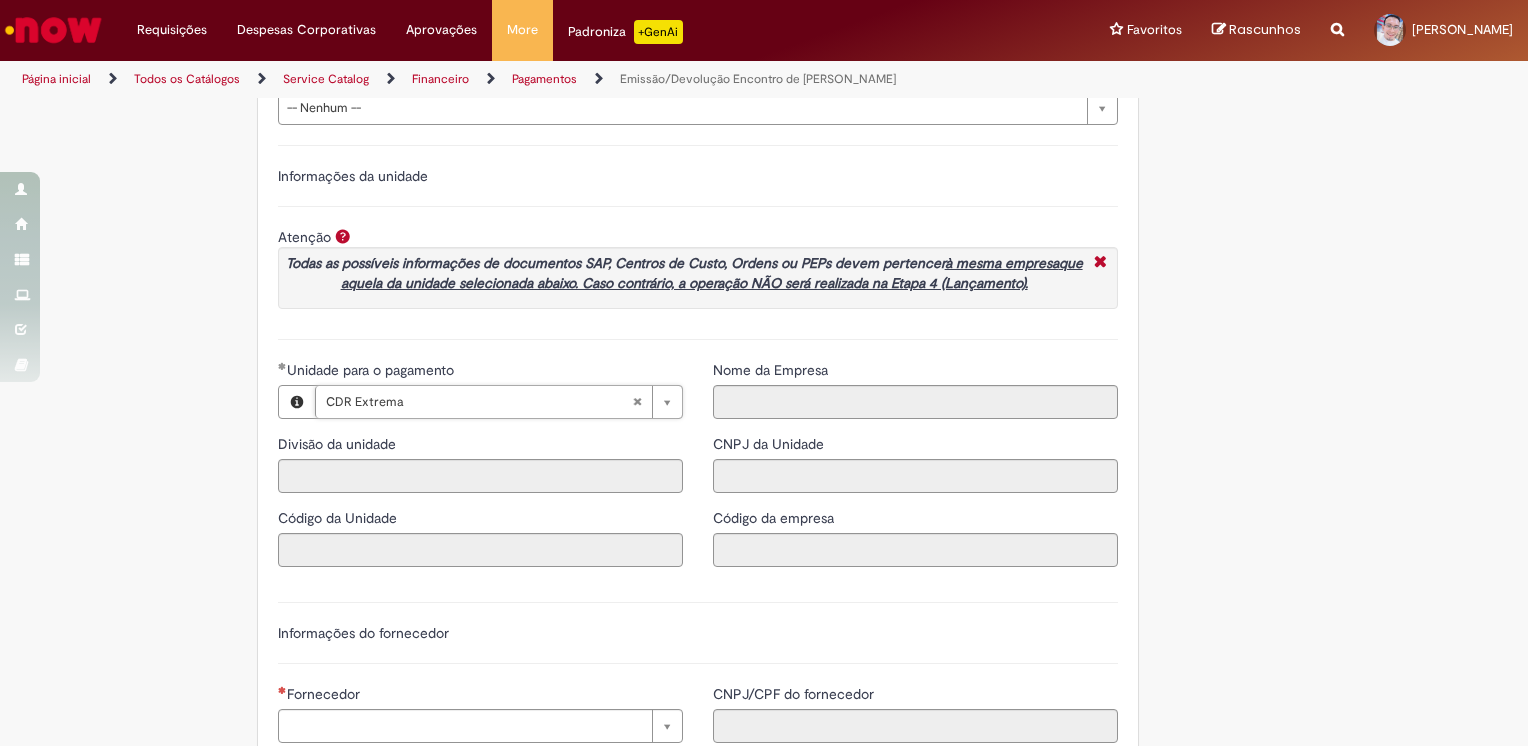 type on "****" 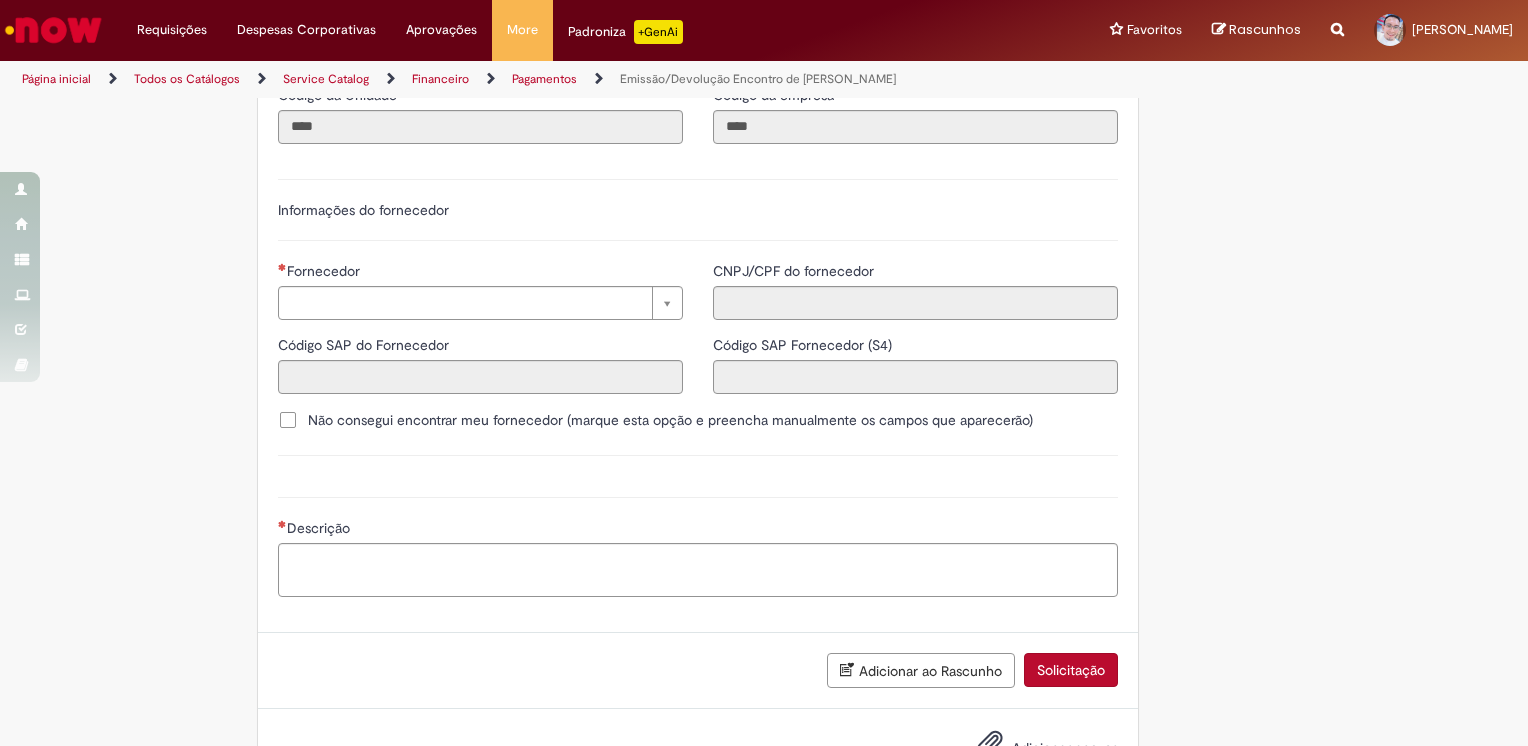 scroll, scrollTop: 2135, scrollLeft: 0, axis: vertical 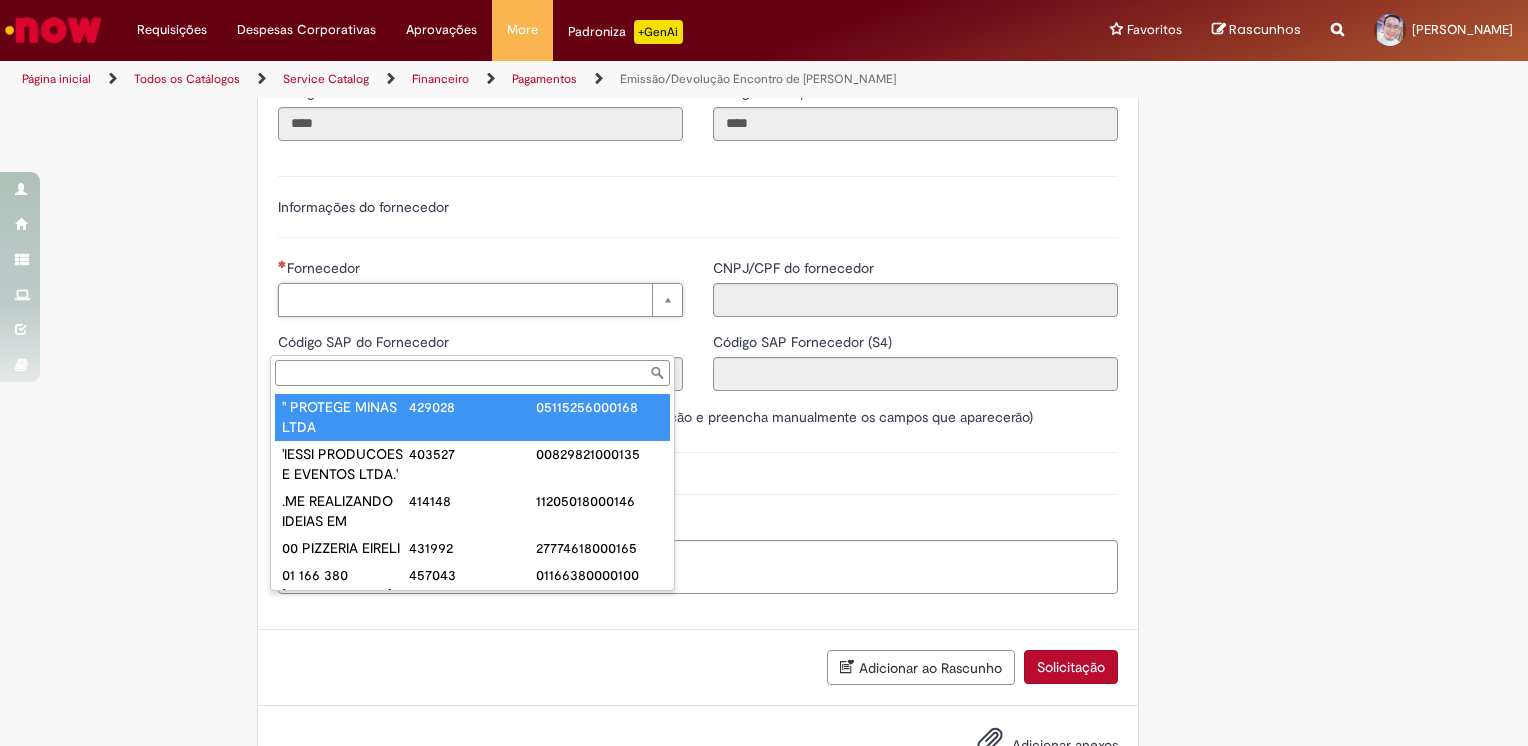 paste on "**********" 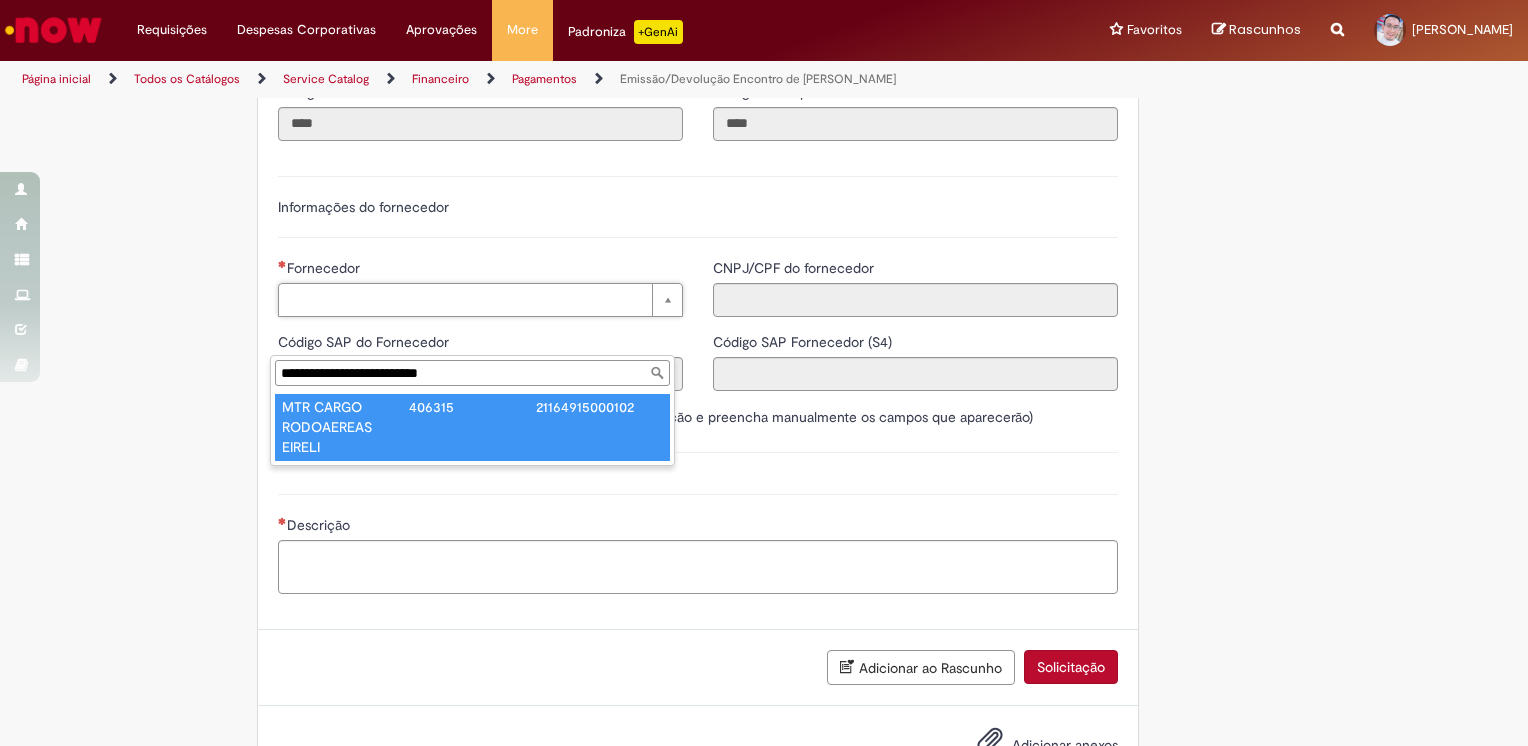 type on "**********" 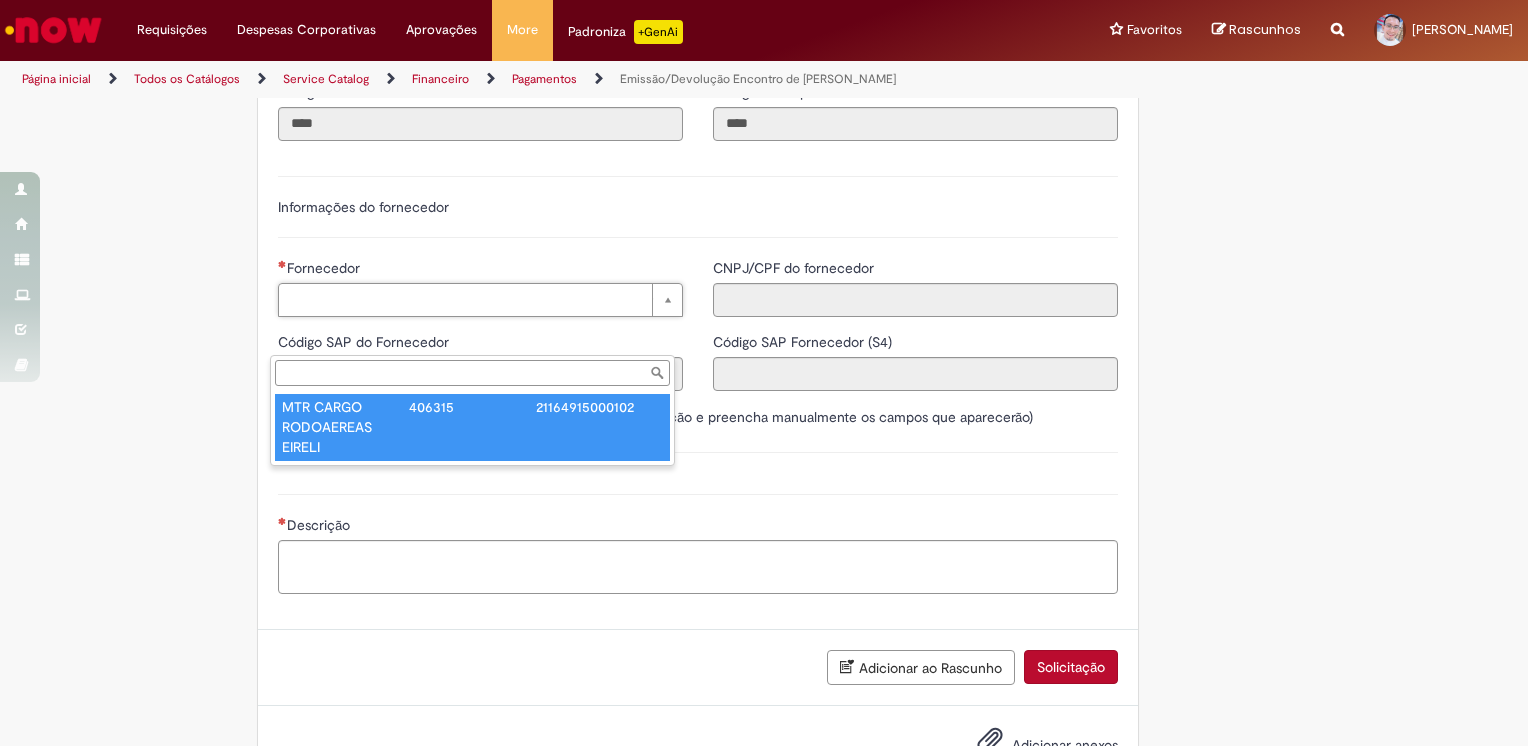 type on "******" 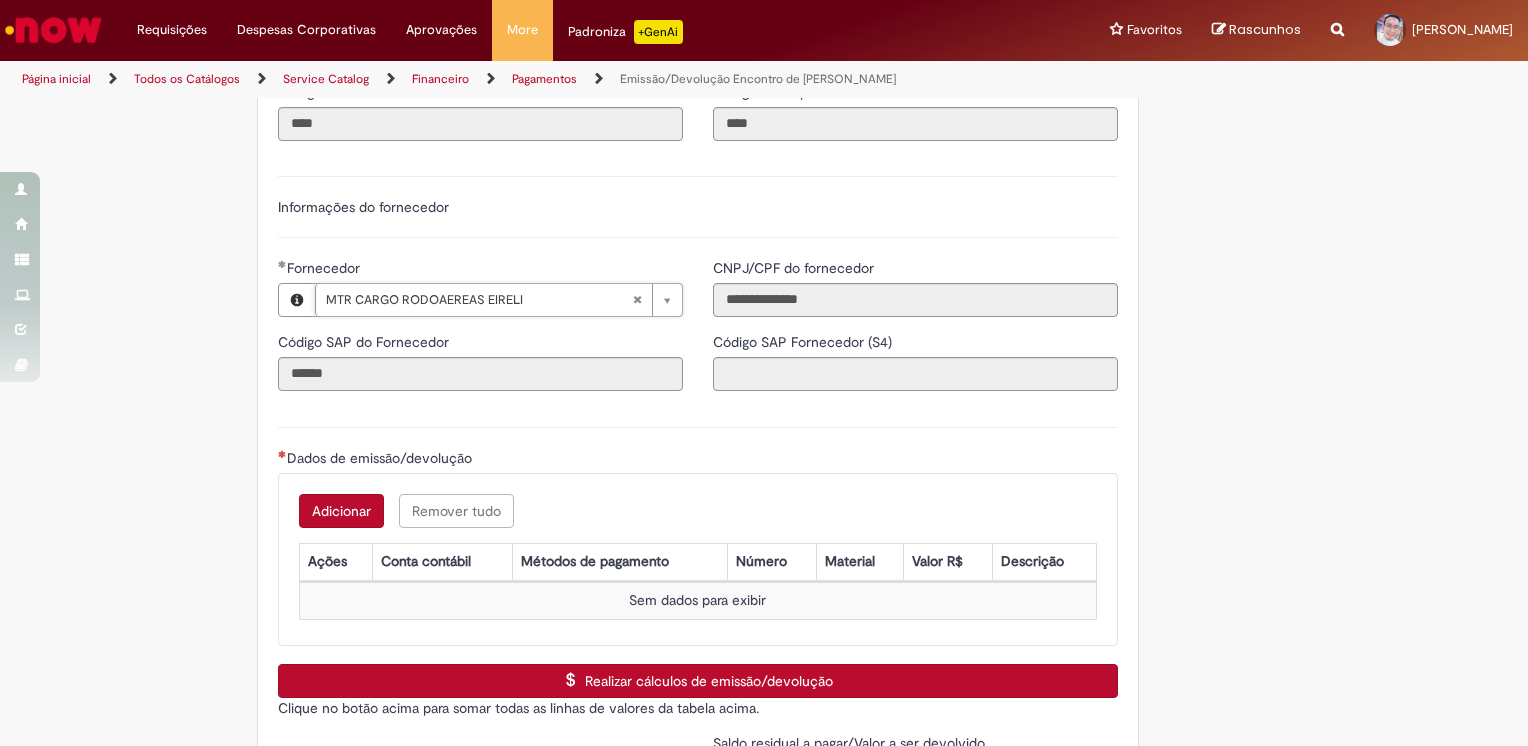 type on "**********" 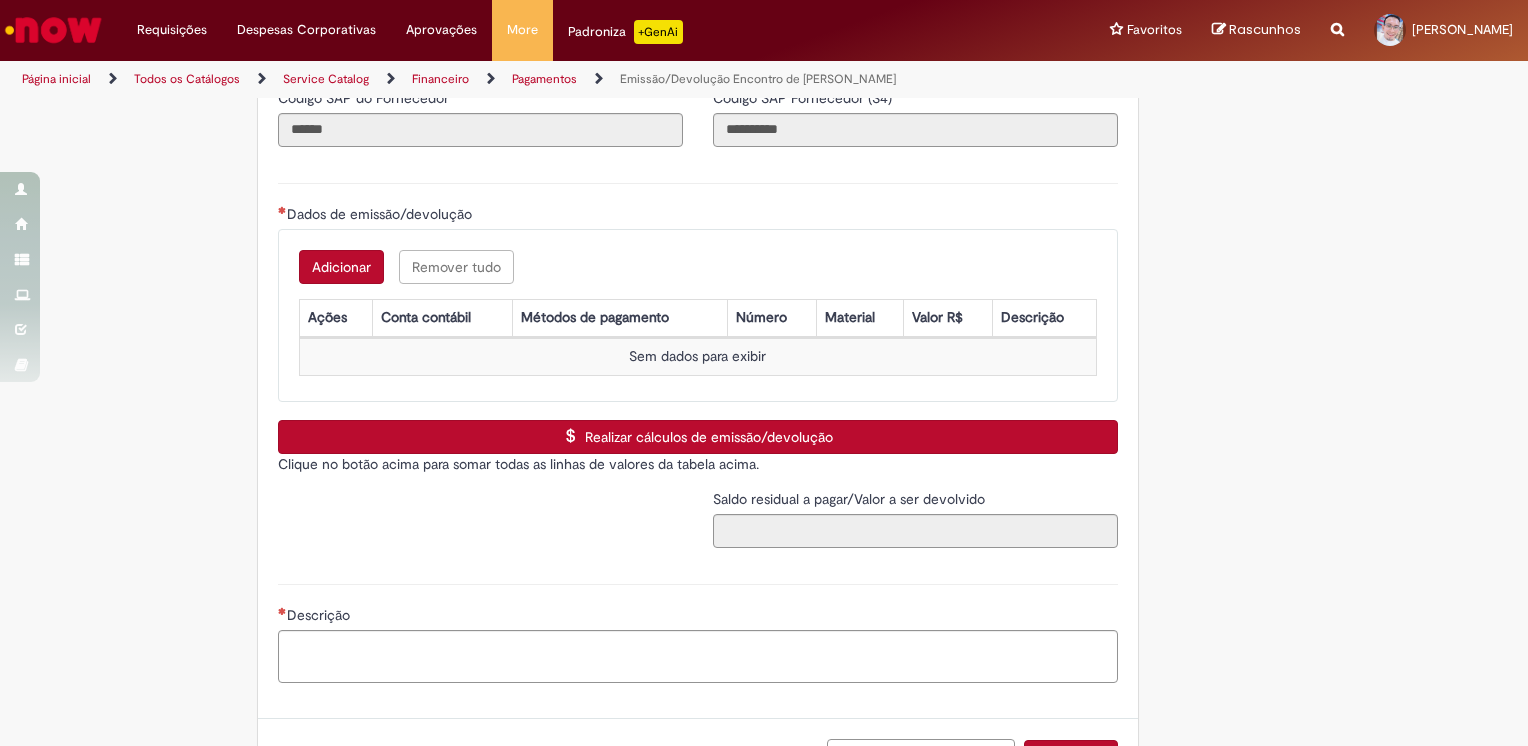 scroll, scrollTop: 2380, scrollLeft: 0, axis: vertical 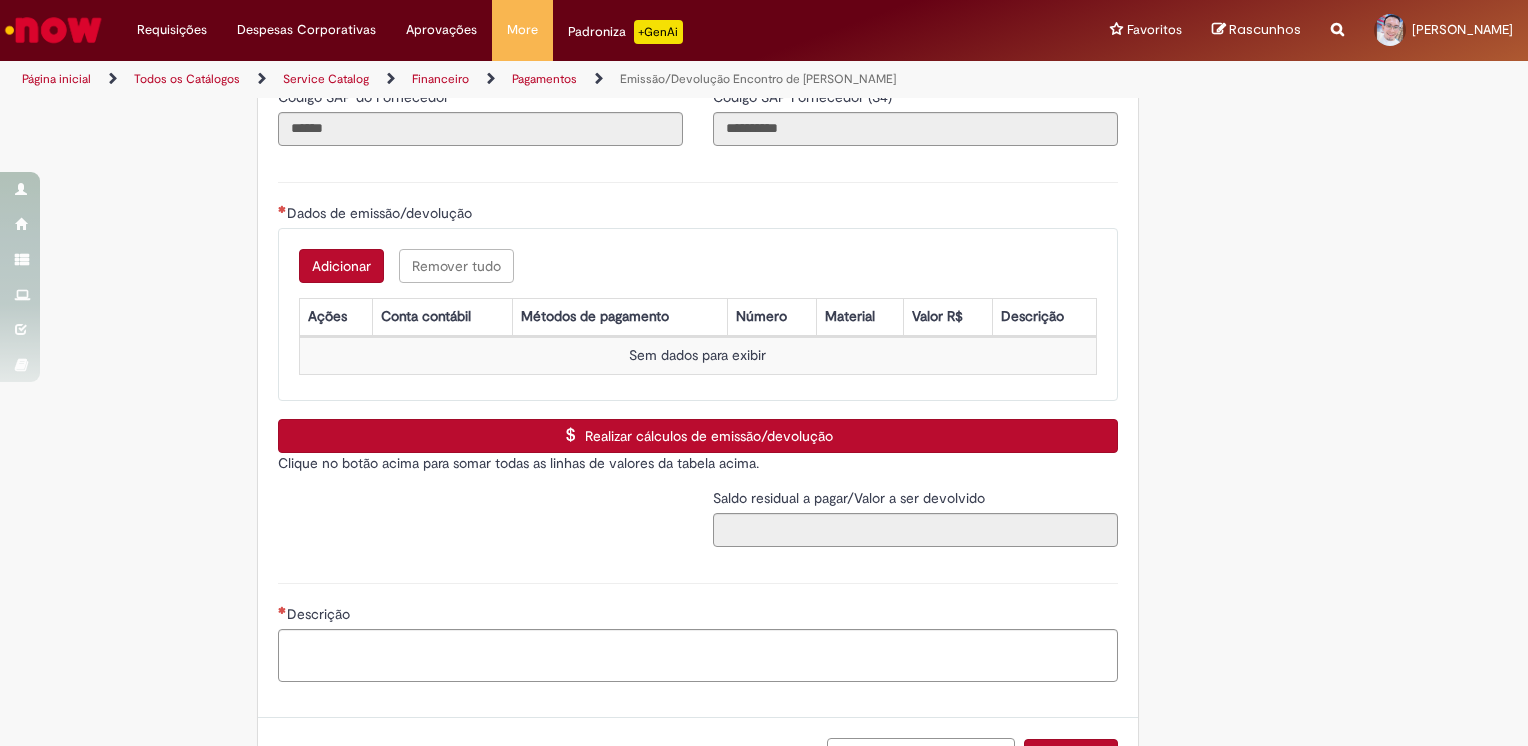 click on "Adicionar" at bounding box center (341, 266) 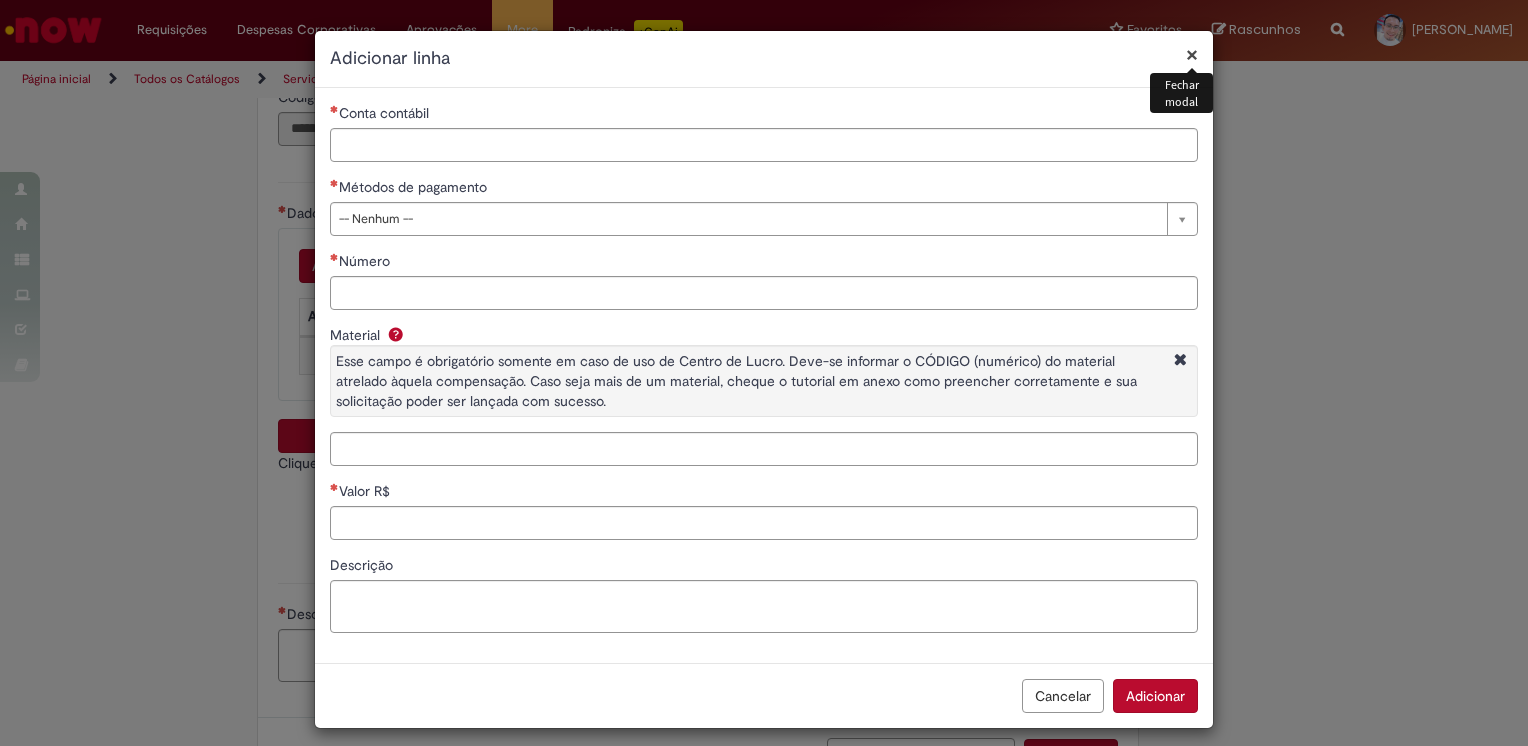 click on "×" at bounding box center (1192, 54) 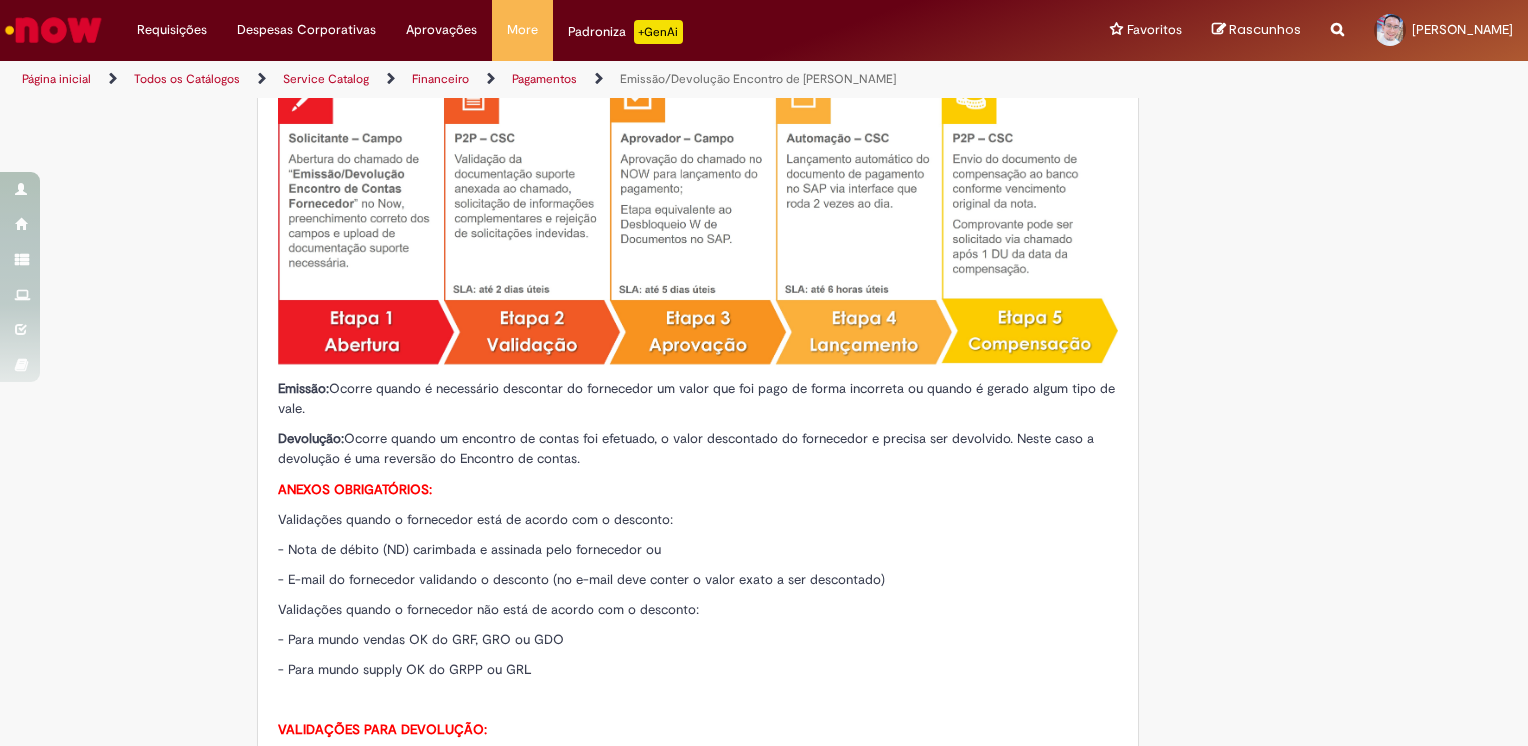 scroll, scrollTop: 0, scrollLeft: 0, axis: both 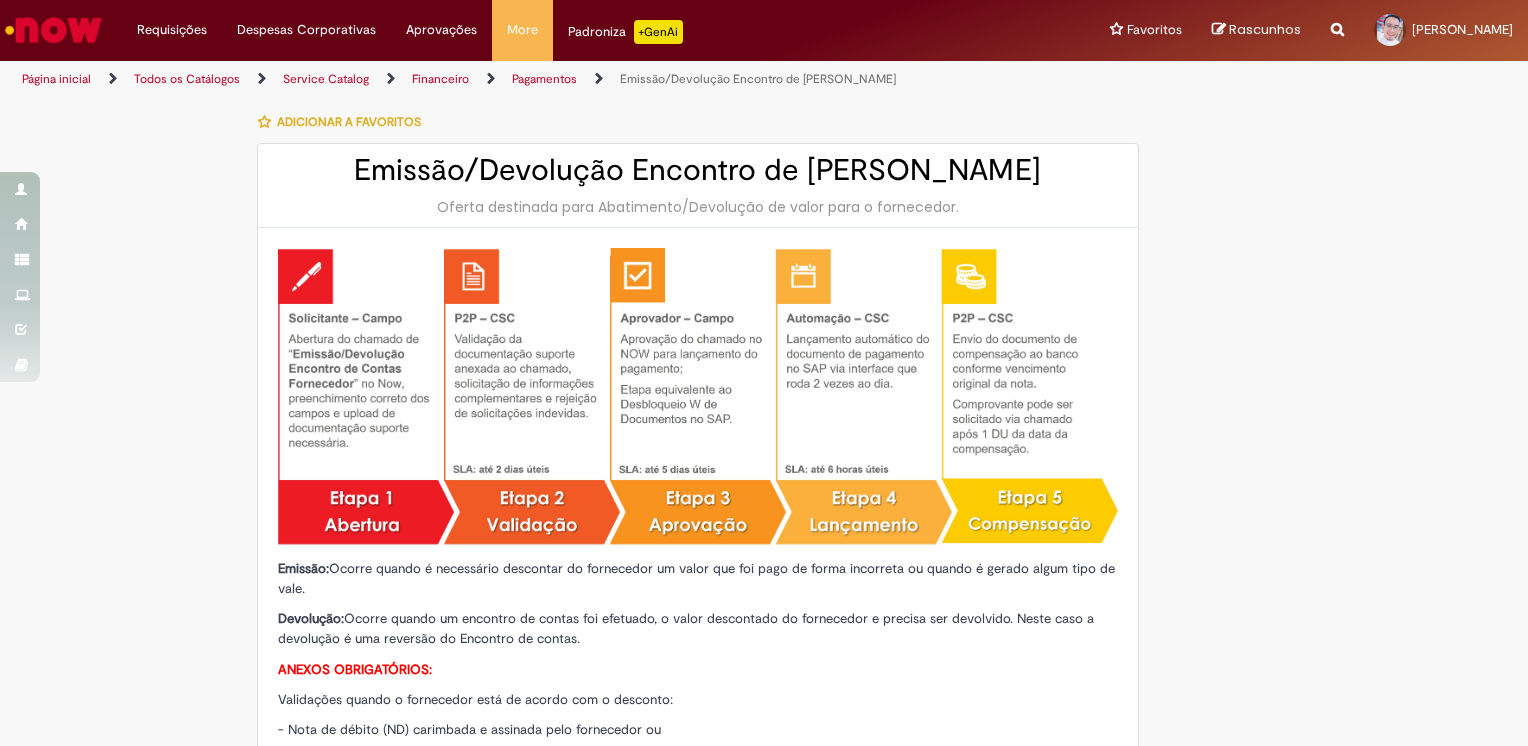 drag, startPoint x: 314, startPoint y: 160, endPoint x: 1044, endPoint y: 170, distance: 730.0685 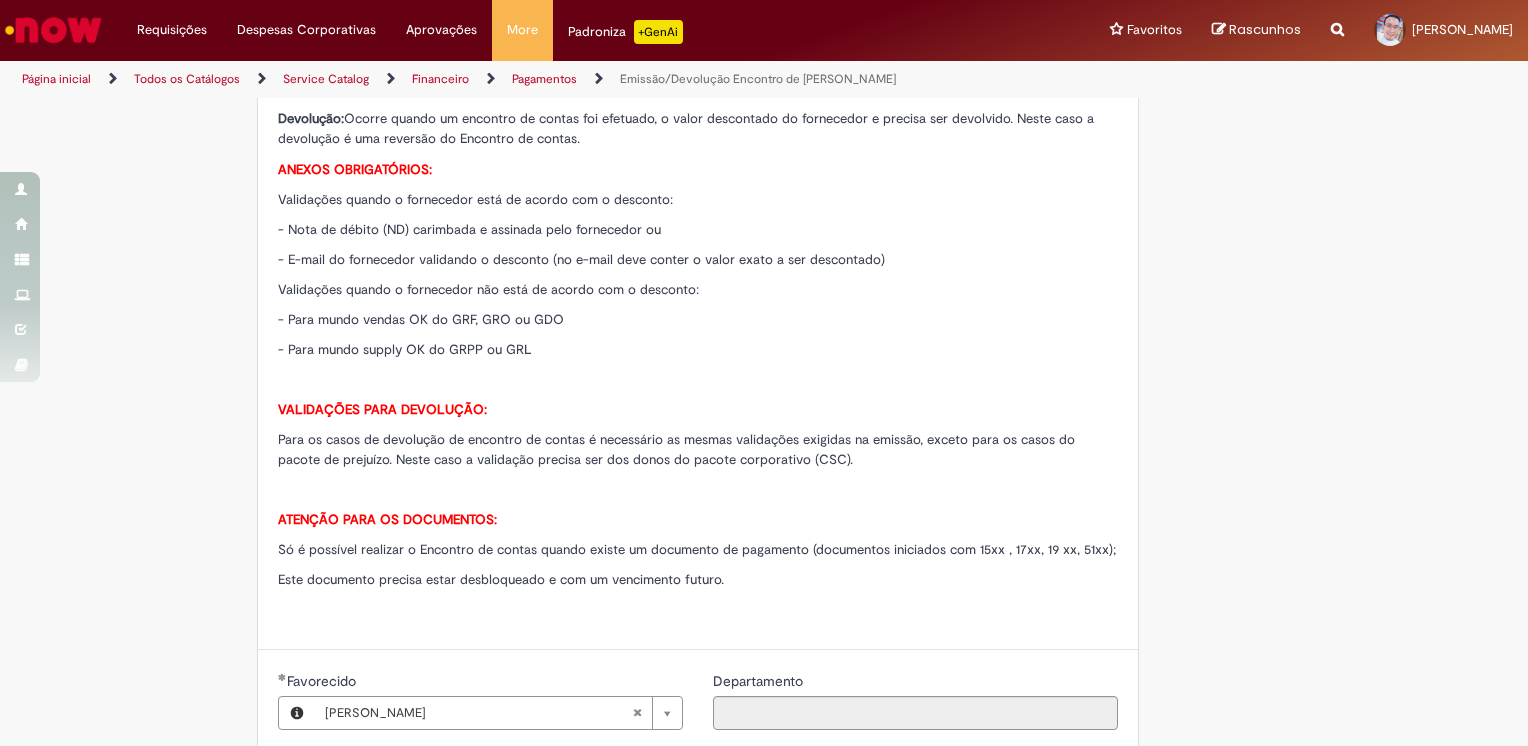 scroll, scrollTop: 200, scrollLeft: 0, axis: vertical 